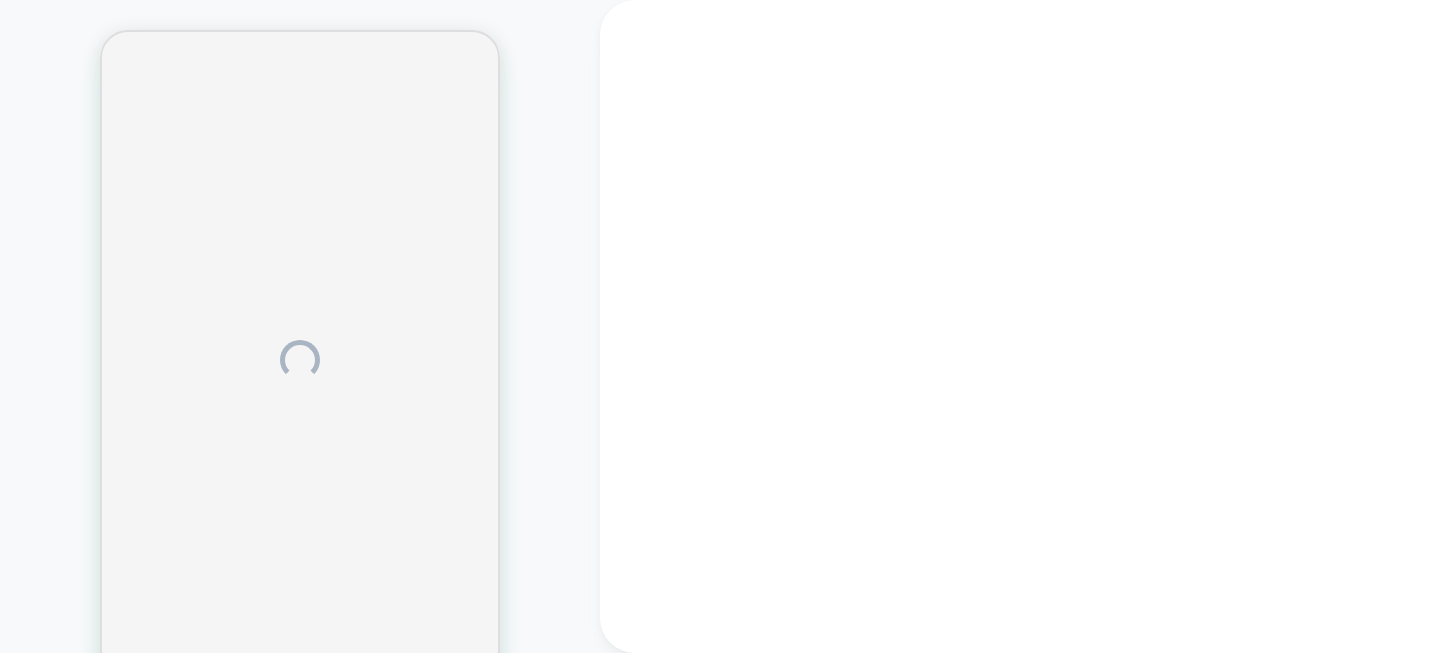 scroll, scrollTop: 0, scrollLeft: 0, axis: both 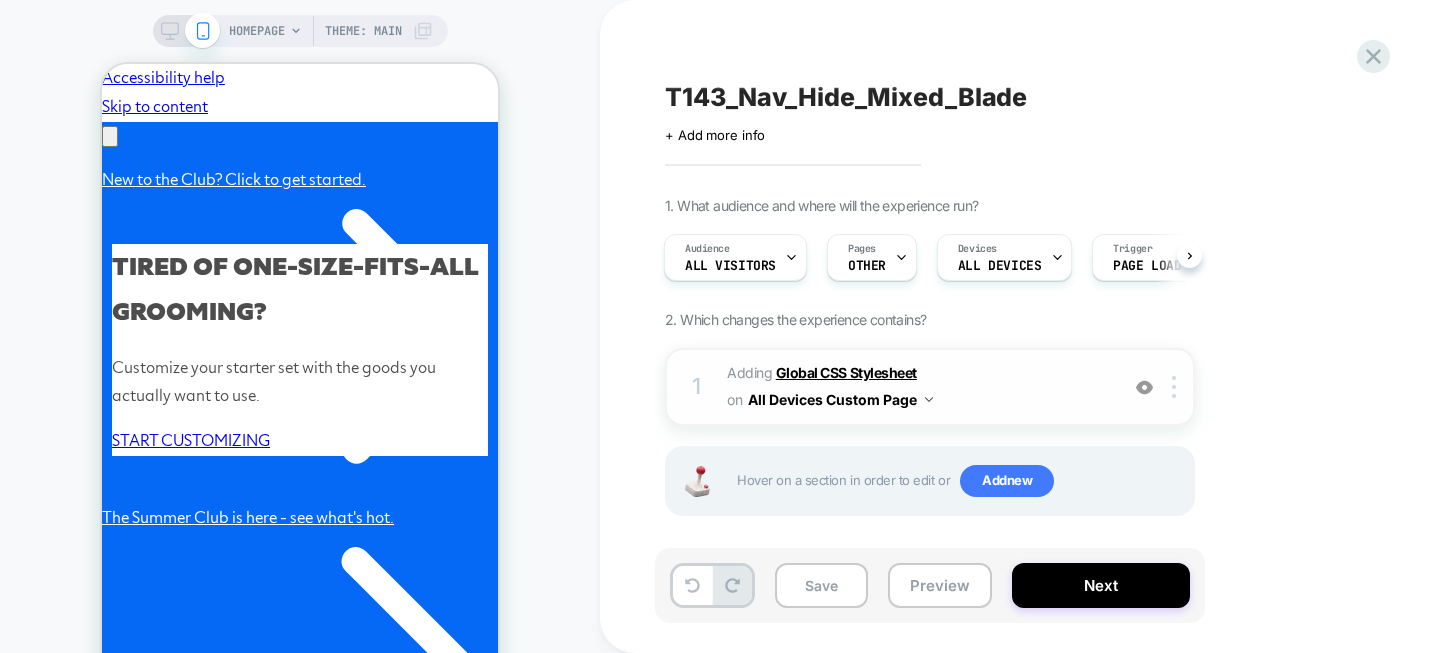 click on "Global CSS Stylesheet" at bounding box center [846, 372] 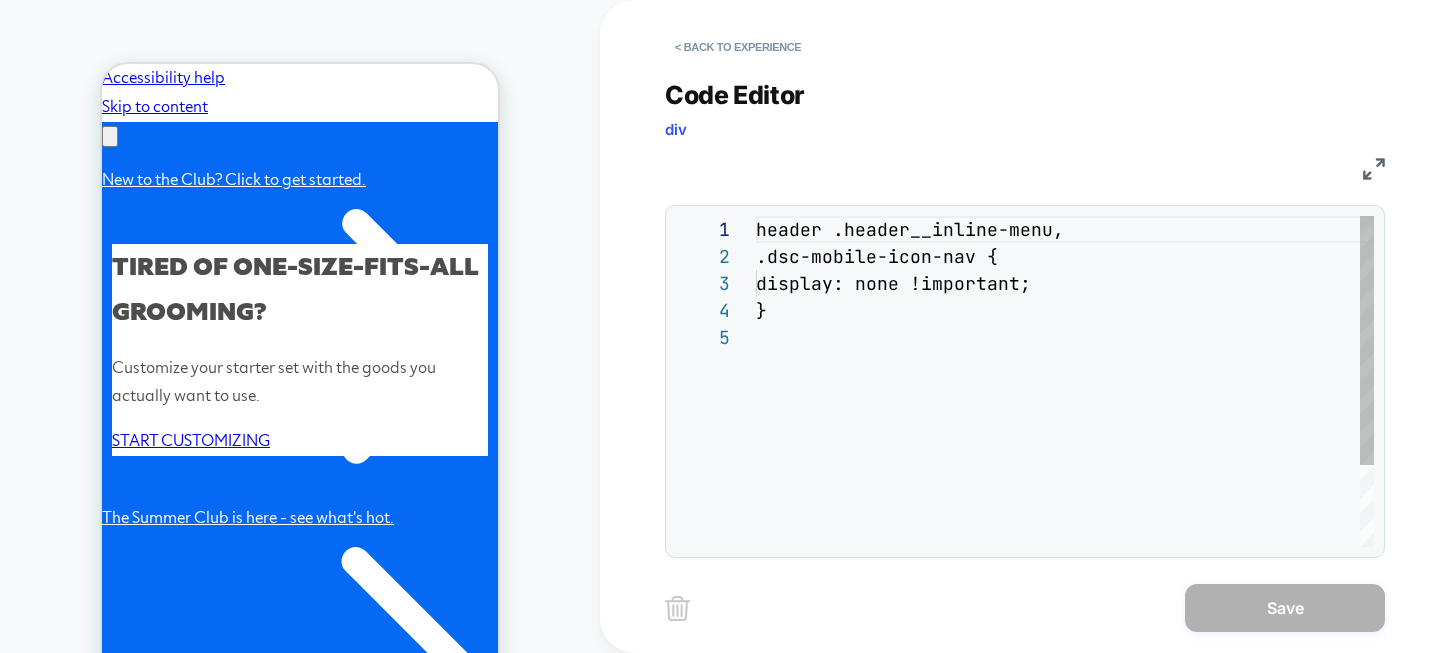 scroll, scrollTop: 108, scrollLeft: 0, axis: vertical 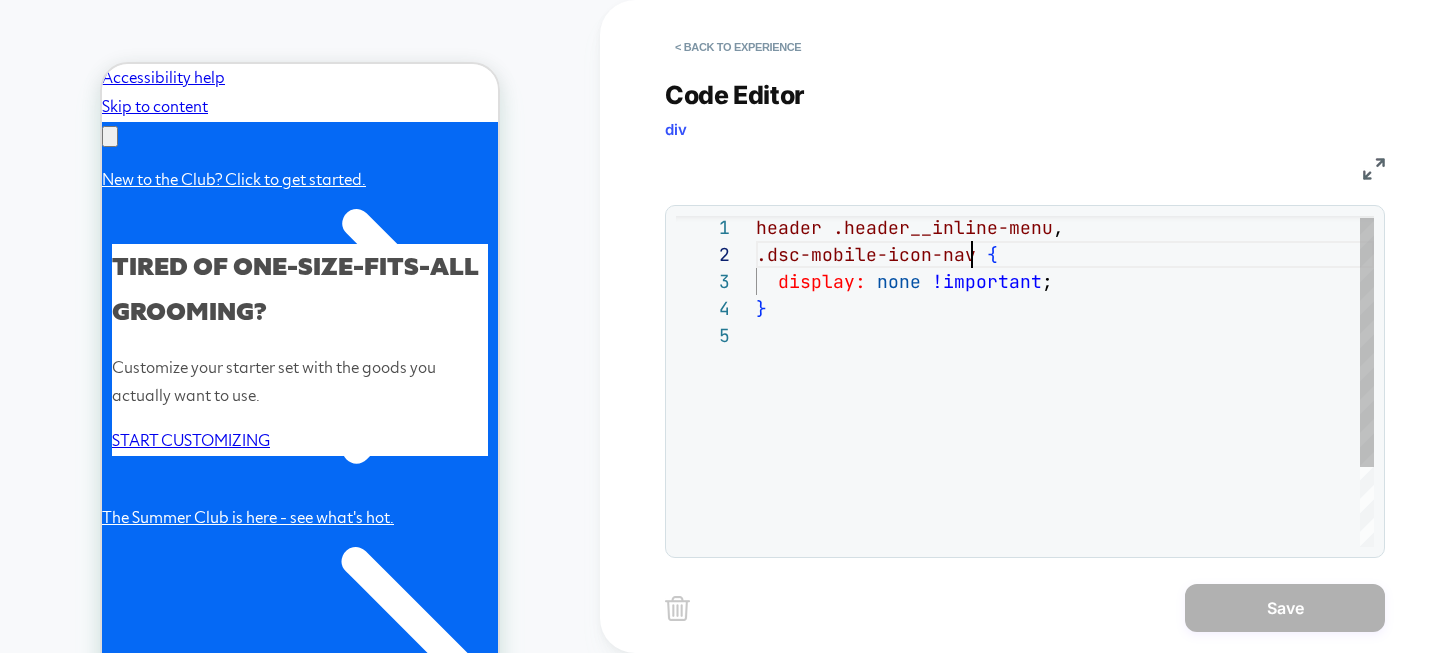 click on "header   .header__inline-menu , .dsc-mobile-icon-nav   {    display:   none   !important ; }" at bounding box center (1065, 433) 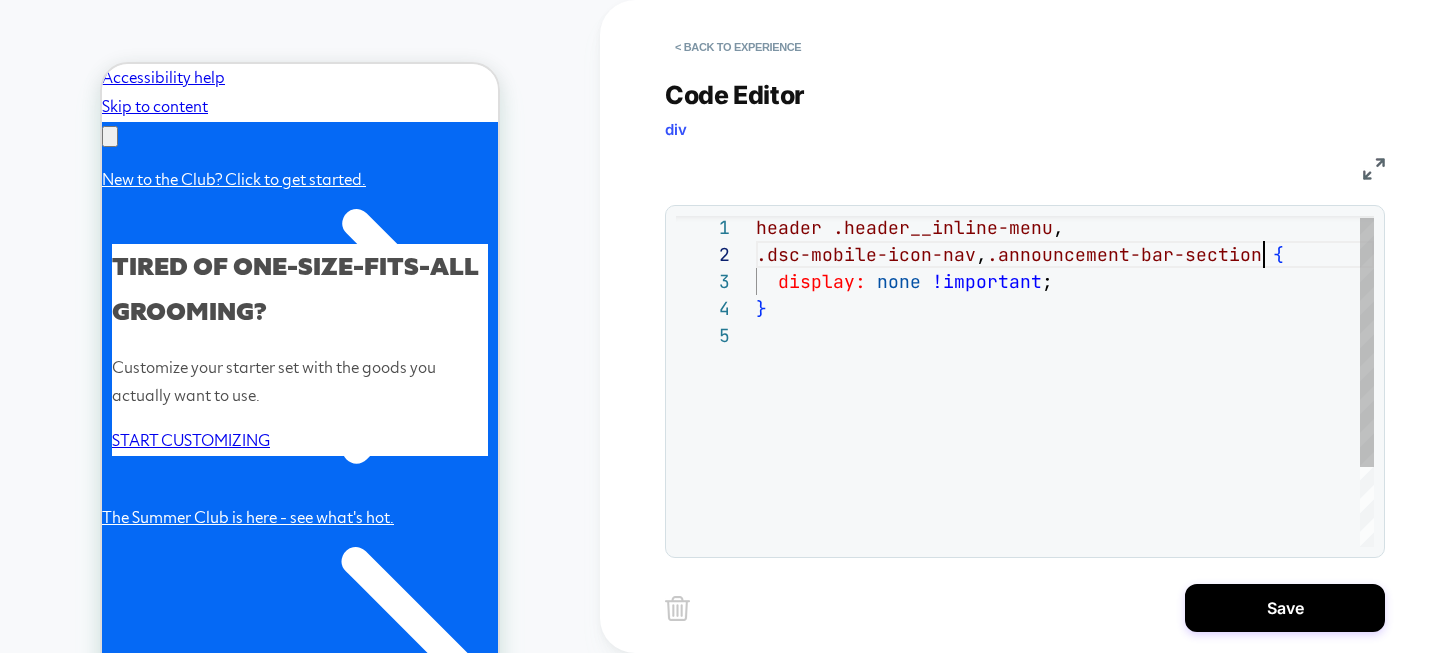 scroll, scrollTop: 27, scrollLeft: 508, axis: both 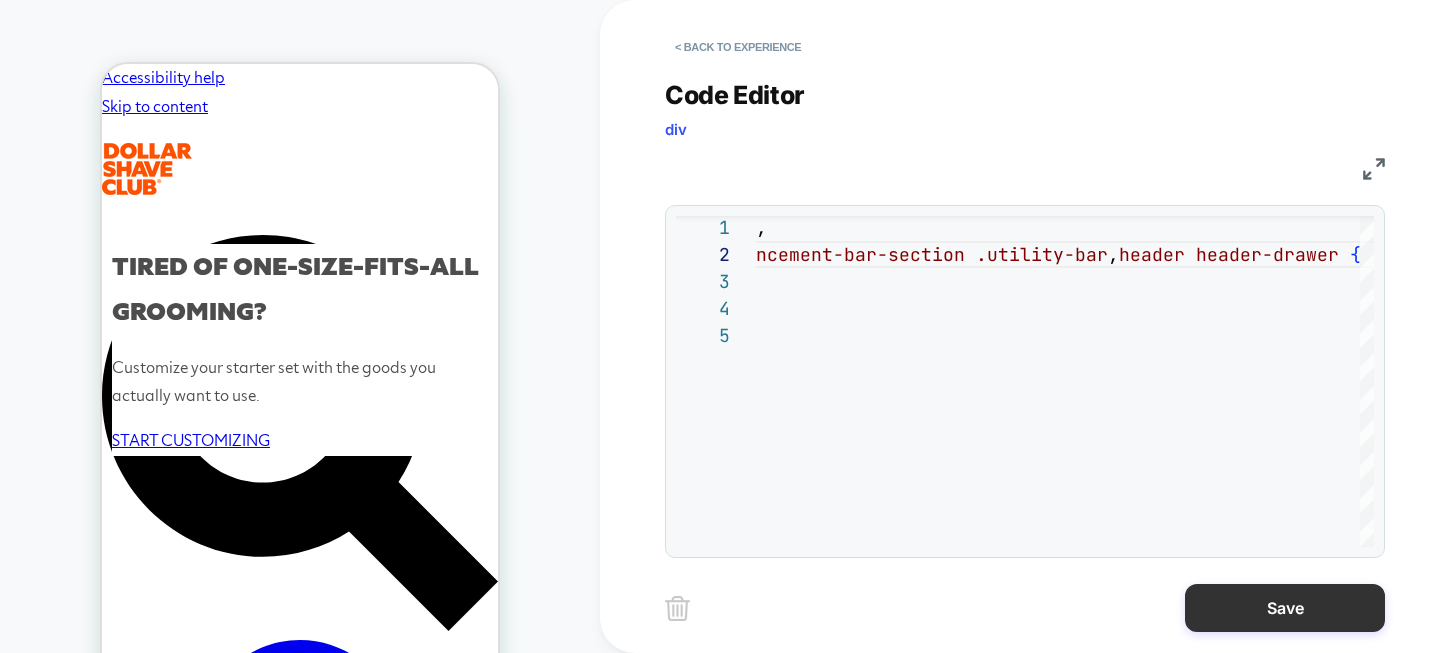 type on "**********" 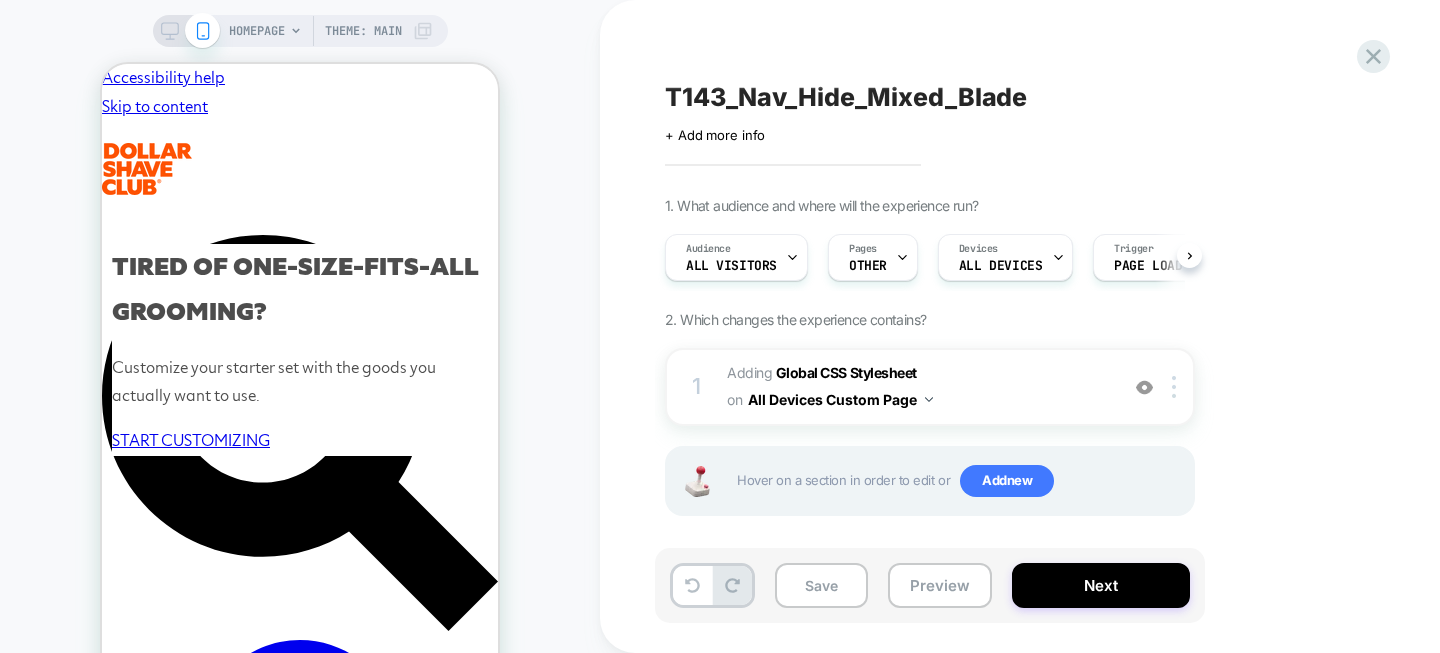 scroll, scrollTop: 0, scrollLeft: 1, axis: horizontal 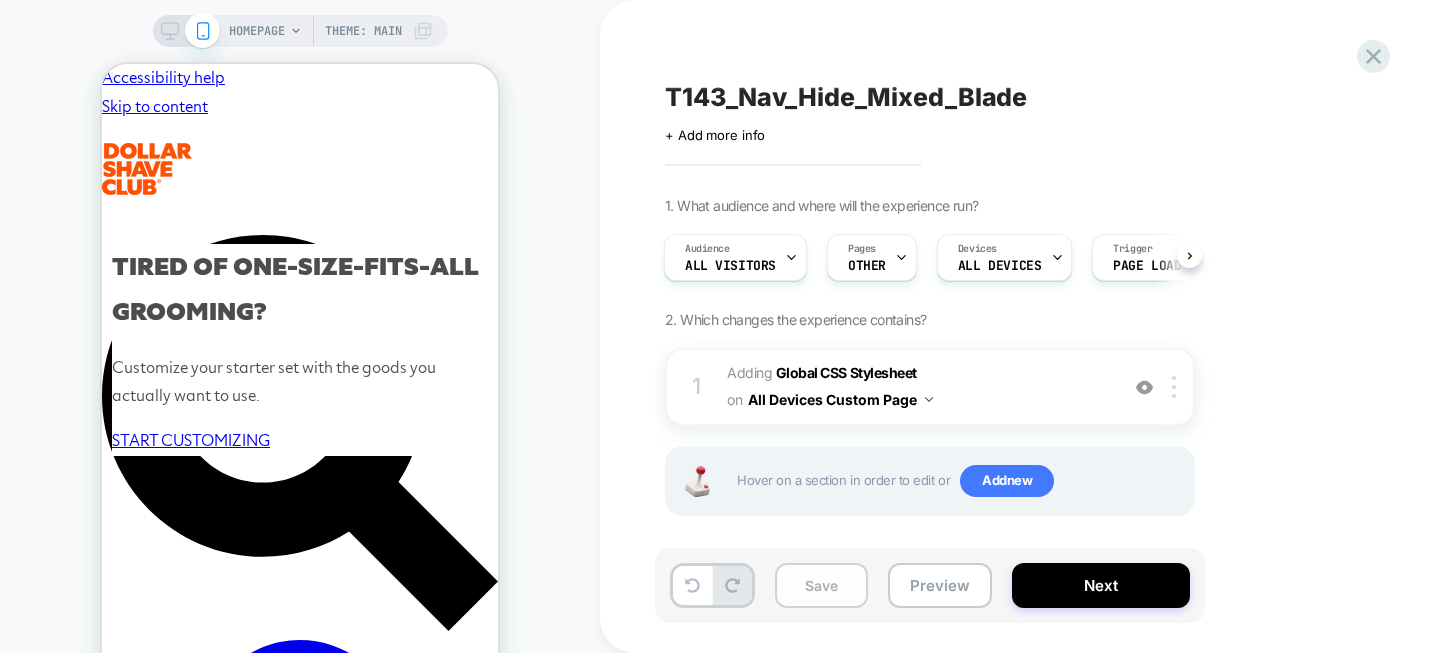 click on "Save" at bounding box center (821, 585) 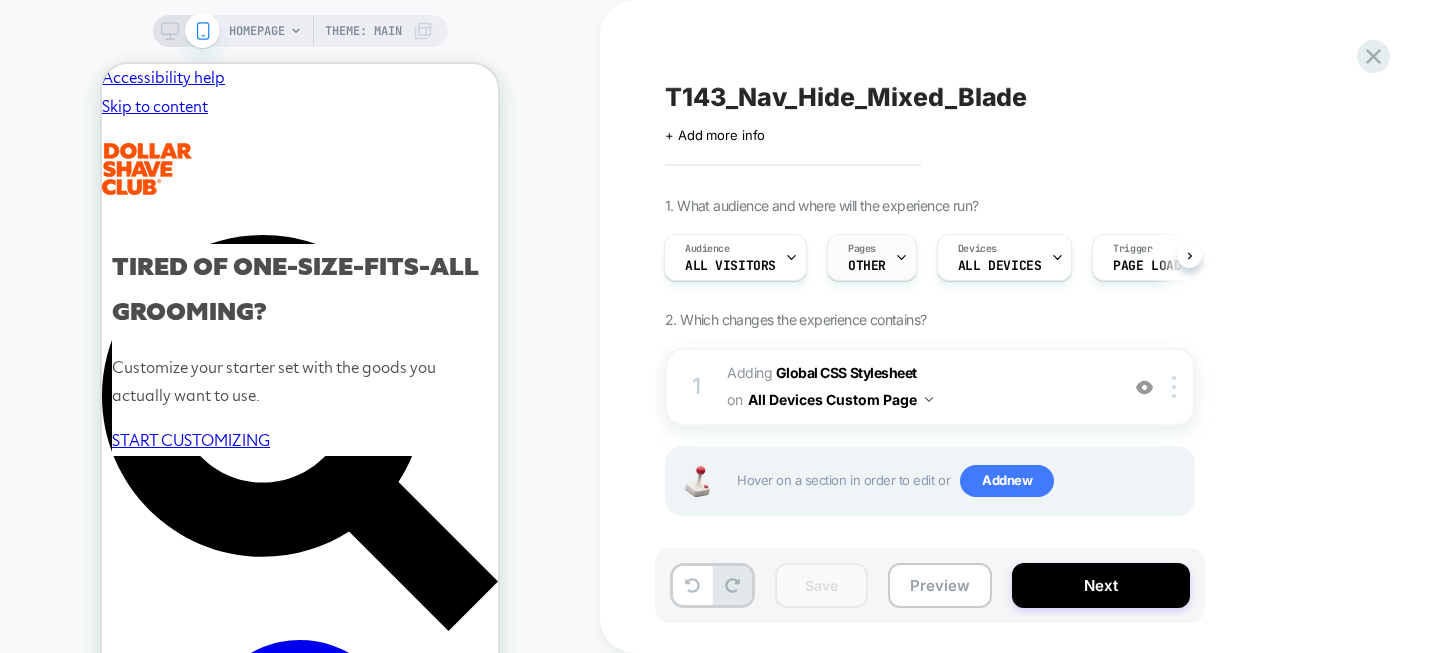 click 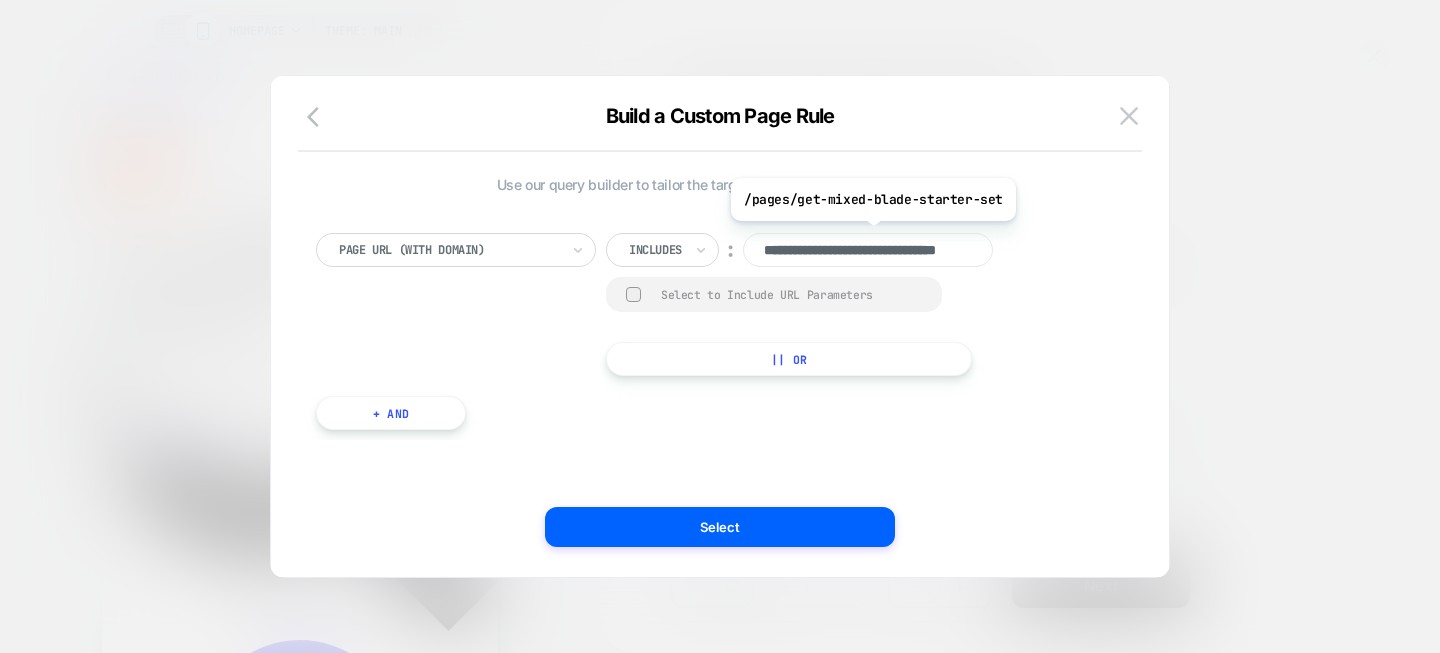 scroll, scrollTop: 0, scrollLeft: 78, axis: horizontal 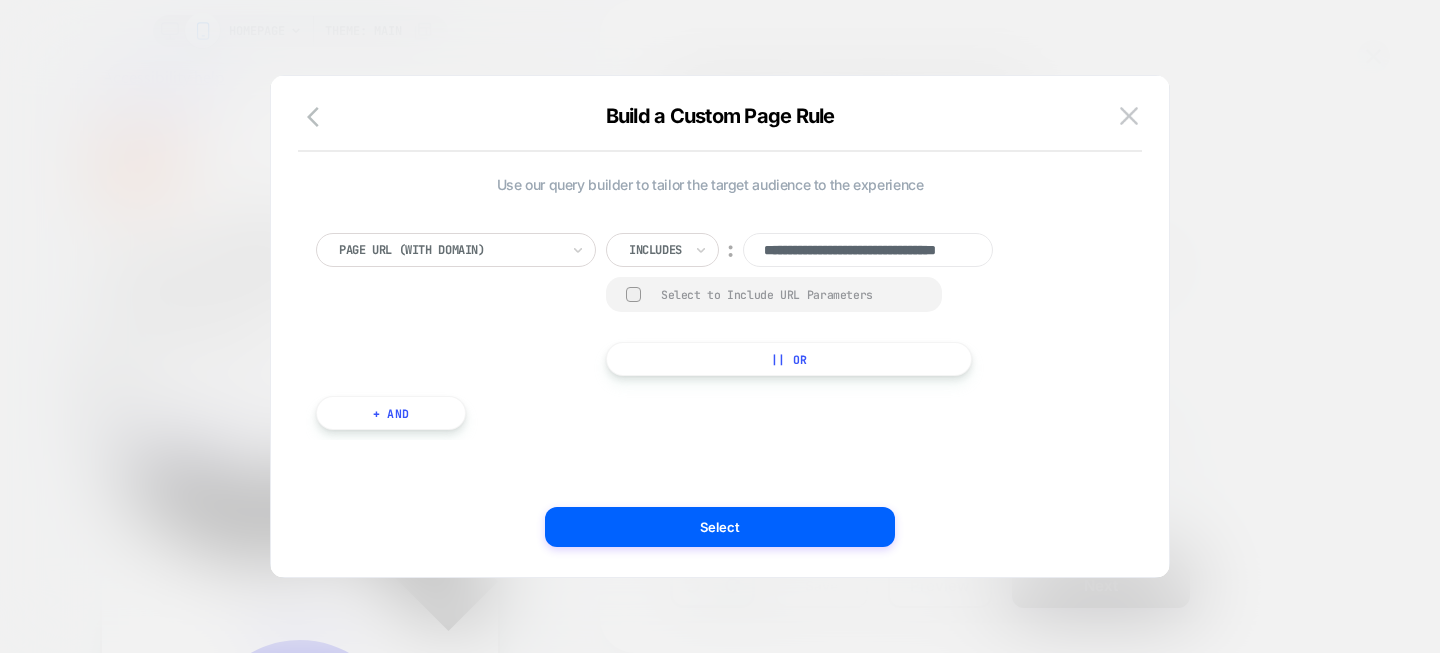 drag, startPoint x: 868, startPoint y: 250, endPoint x: 509, endPoint y: 247, distance: 359.01254 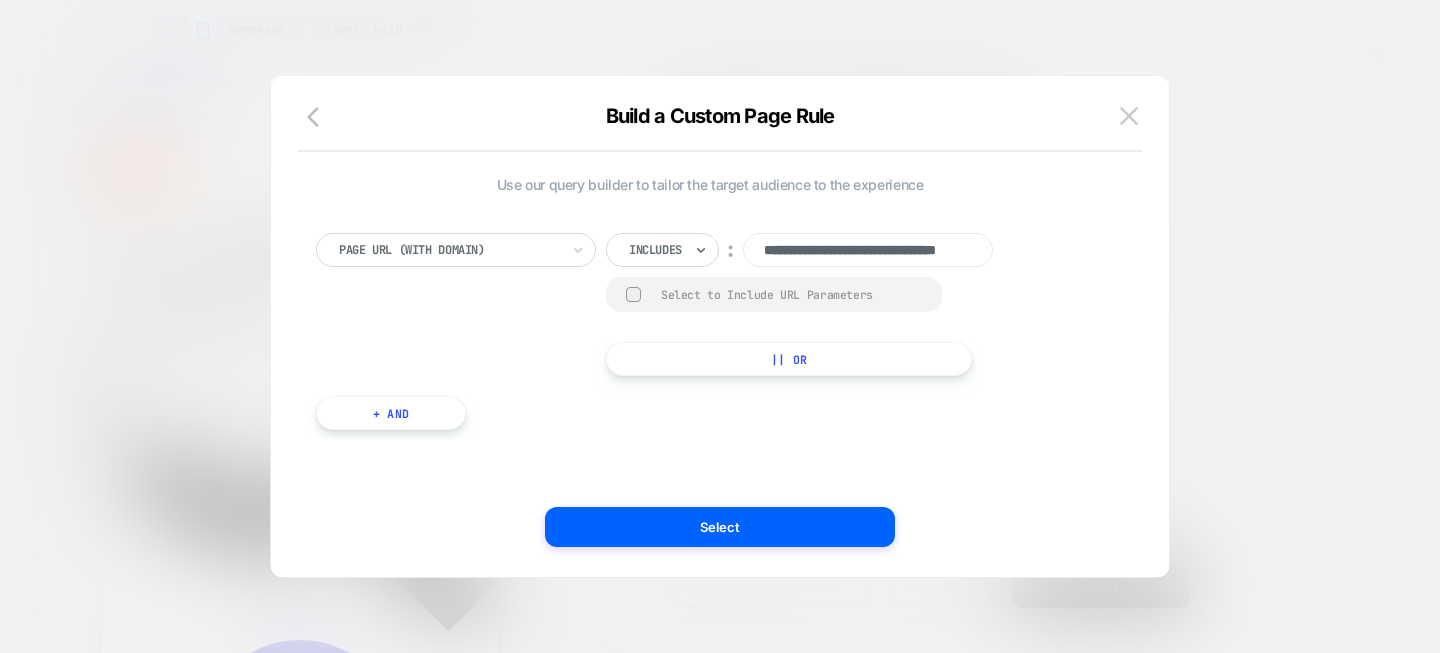 click at bounding box center [655, 250] 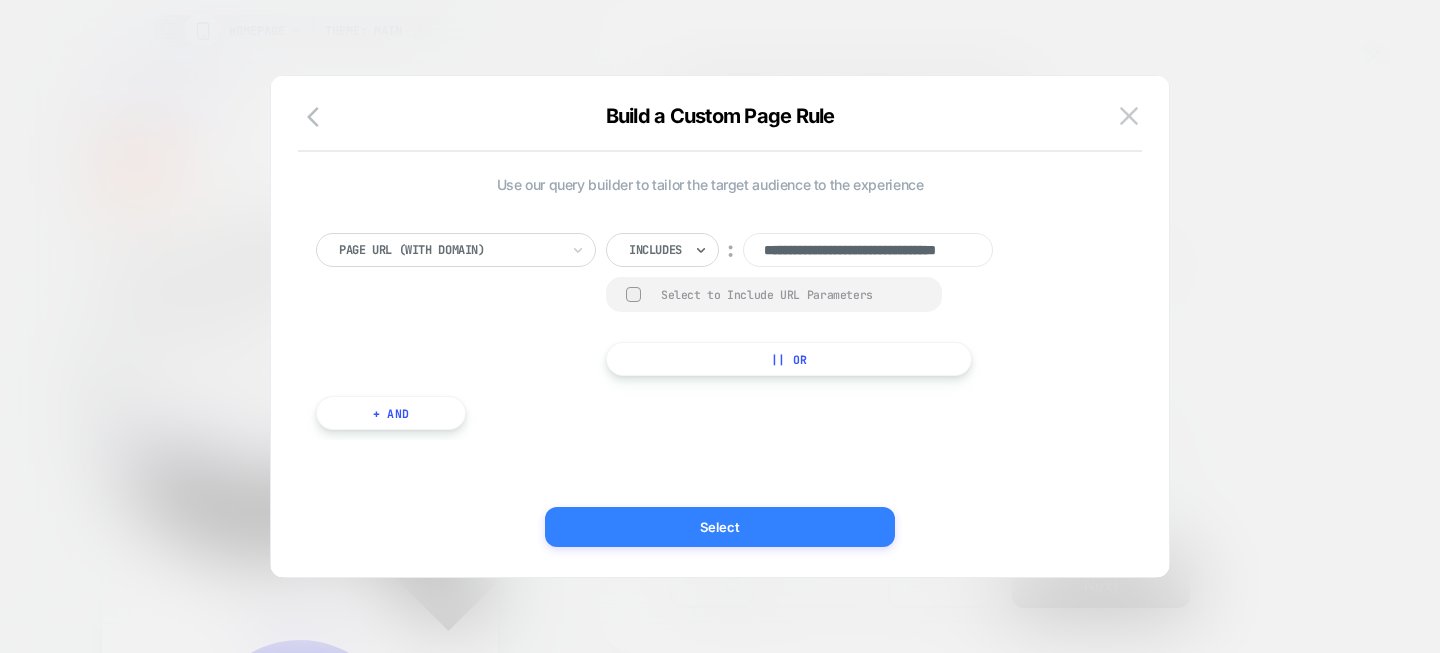 click on "Select" at bounding box center (720, 527) 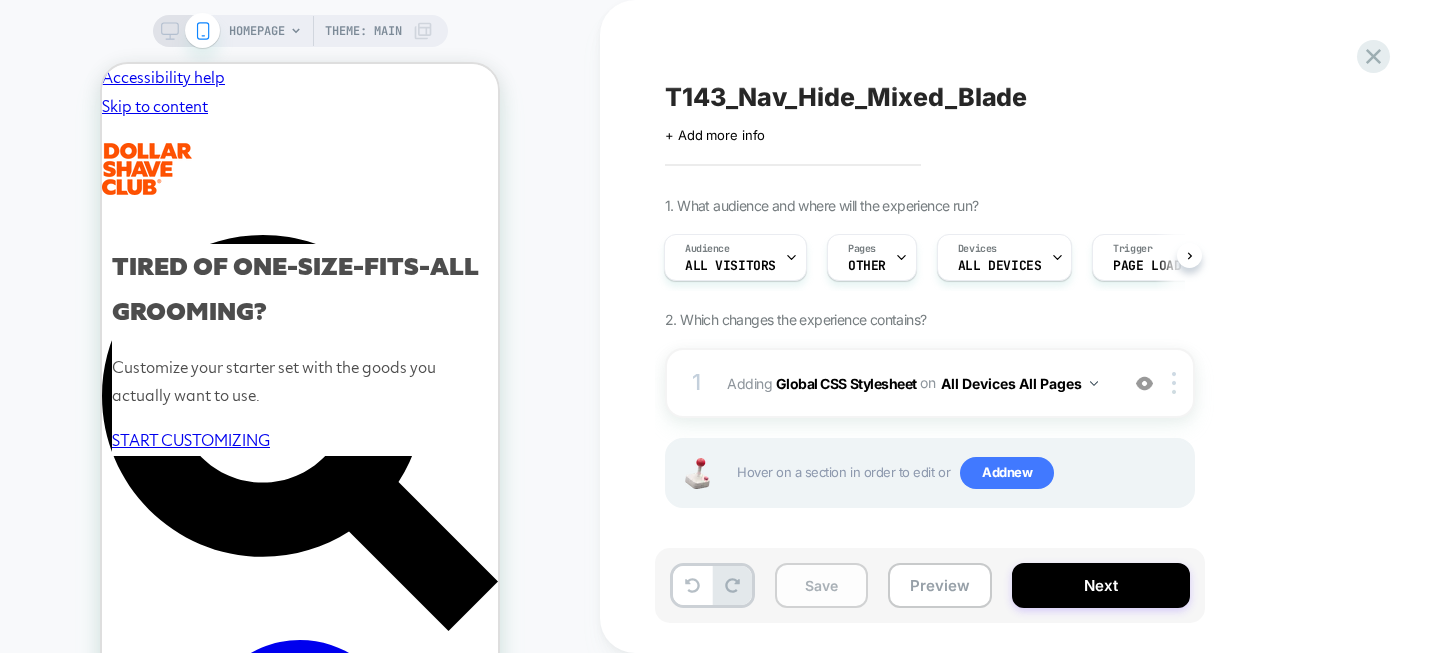 click on "Save" at bounding box center [821, 585] 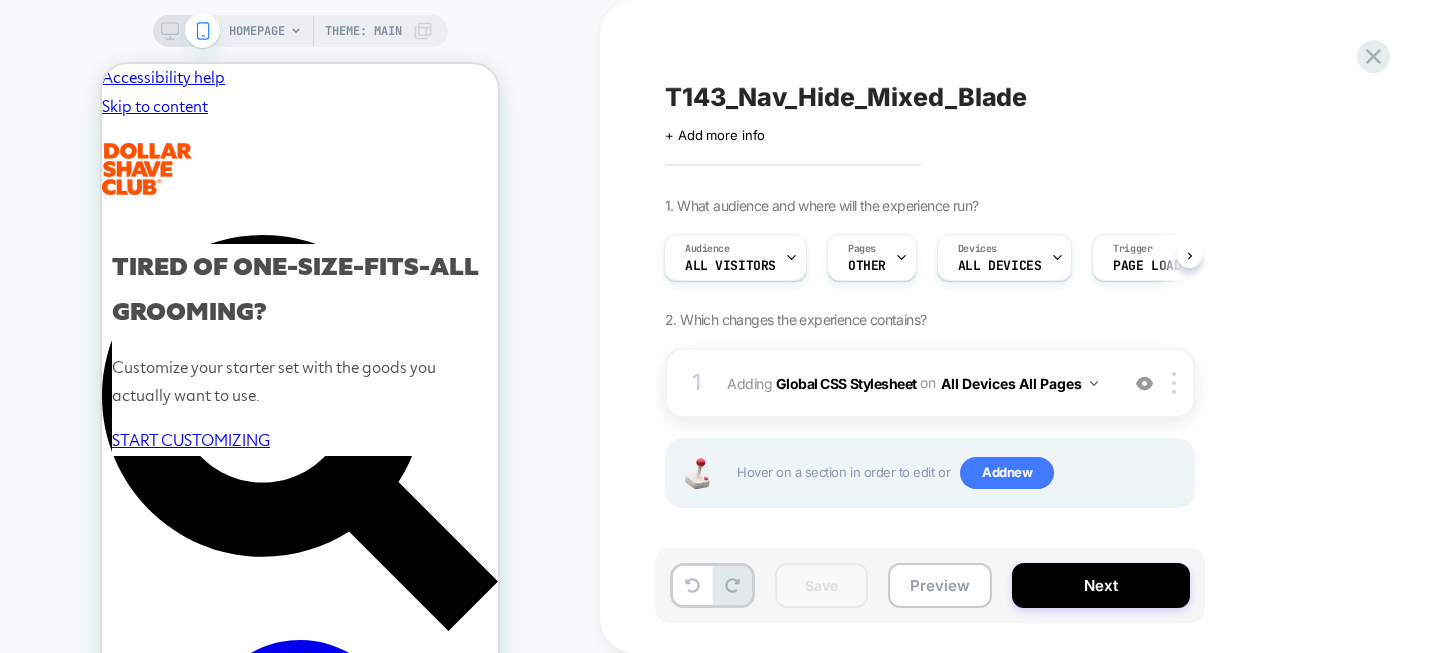 click on "T143_Nav_Hide_Mixed_Blade Click to edit experience details + Add more info 1. What audience and where will the experience run? Audience All Visitors Pages OTHER Devices ALL DEVICES Trigger Page Load 2. Which changes the experience contains? 1 Adding   Global CSS Stylesheet   on All Devices All Pages Add Before Add After Target   Mobile Delete Hover on a section in order to edit or  Add  new" at bounding box center (1030, 326) 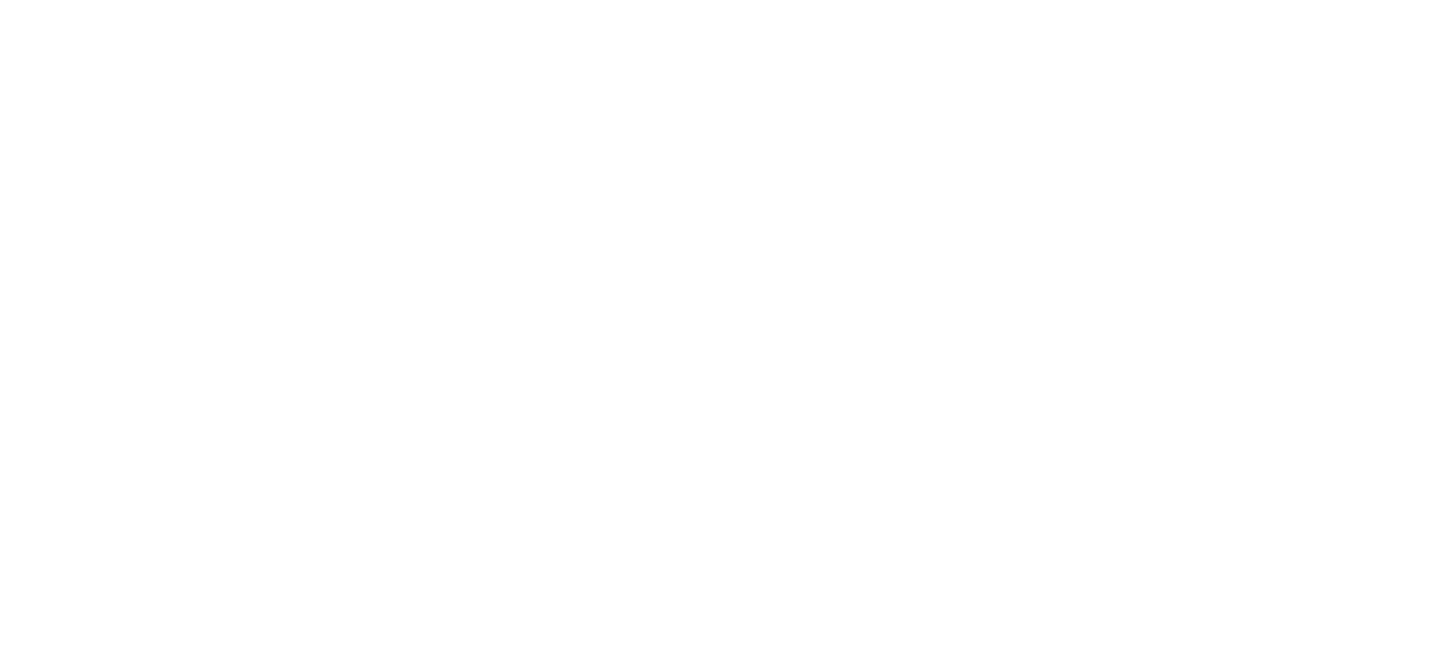 scroll, scrollTop: 0, scrollLeft: 0, axis: both 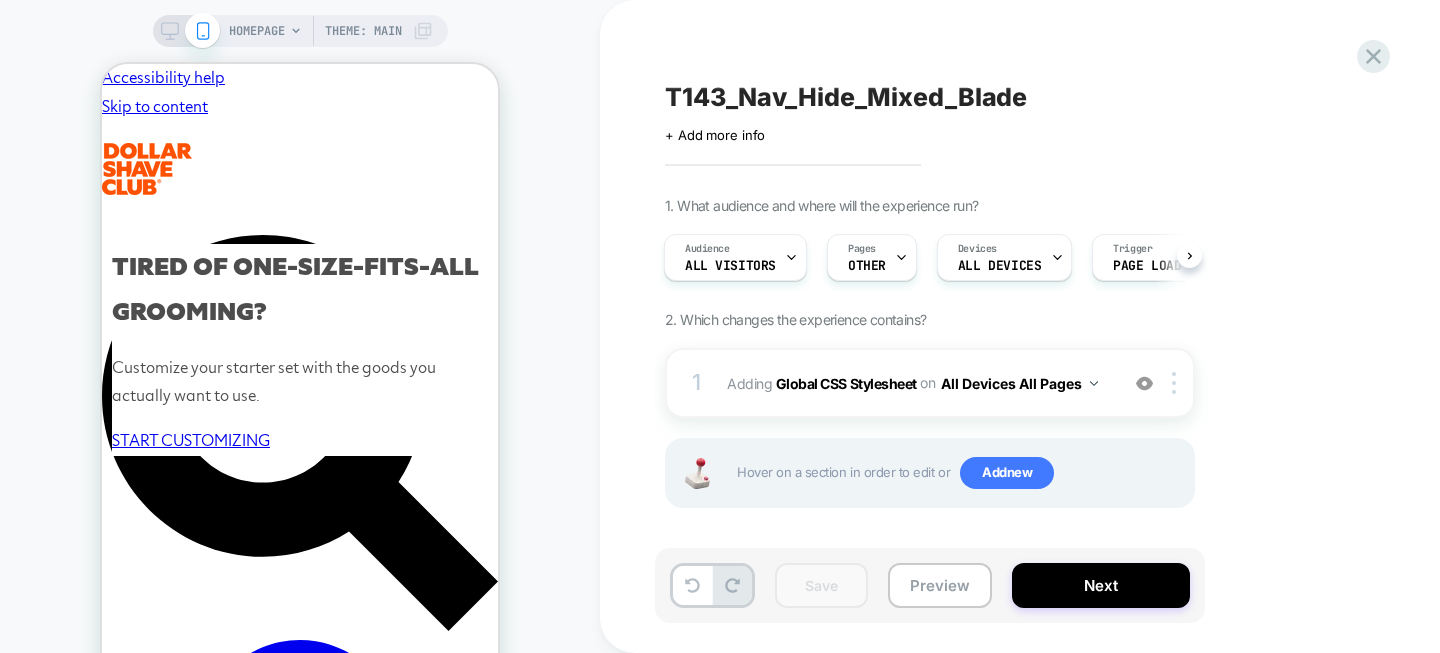 click on "1. What audience and where will the experience run? Audience All Visitors Pages OTHER Devices ALL DEVICES Trigger Page Load 2. Which changes the experience contains? 1 Adding   Global CSS Stylesheet   on All Devices All Pages Add Before Add After Target   Mobile Delete Hover on a section in order to edit or  Add  new" at bounding box center [1030, 377] 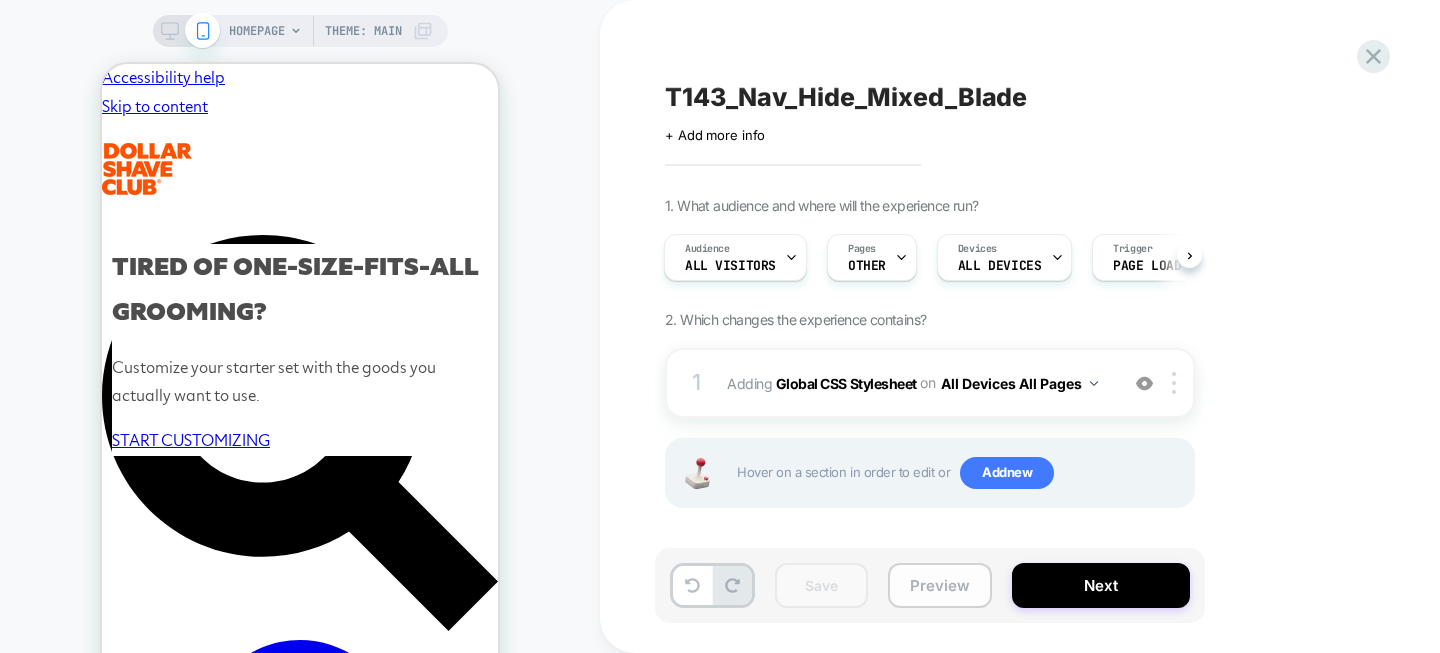 click on "Preview" at bounding box center (940, 585) 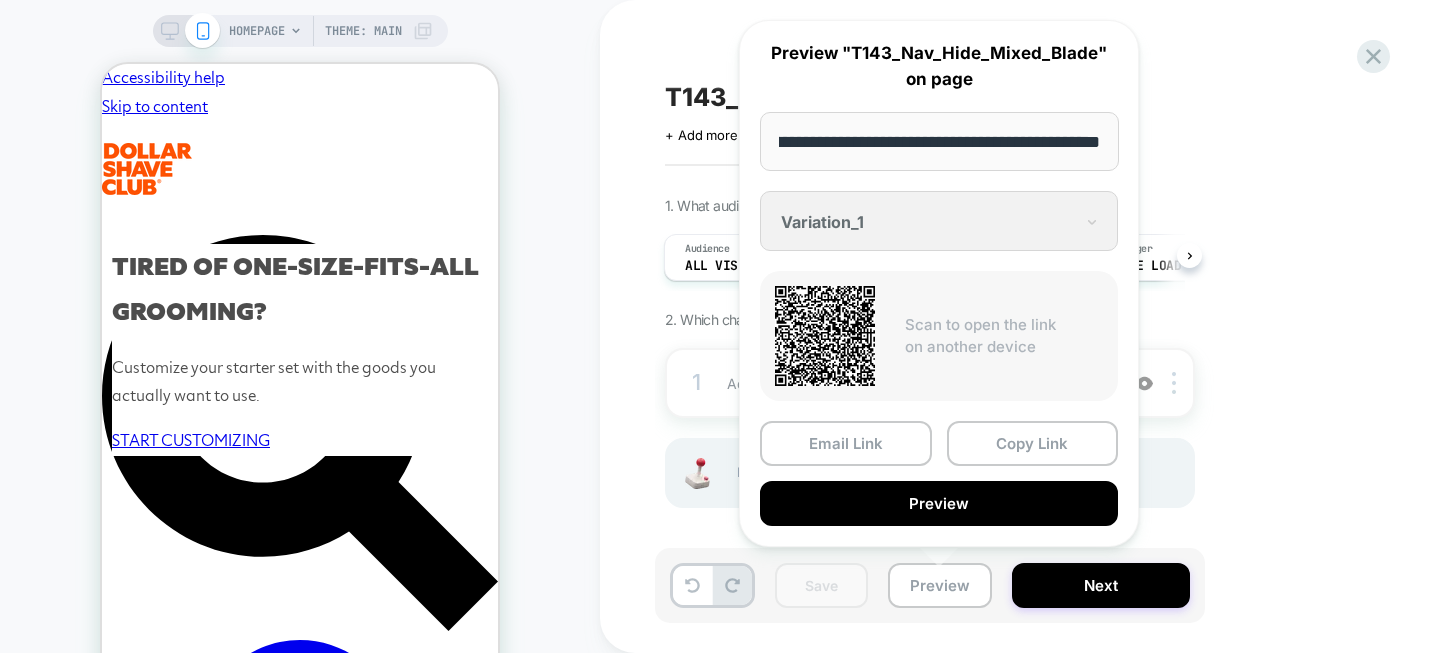 scroll, scrollTop: 0, scrollLeft: 0, axis: both 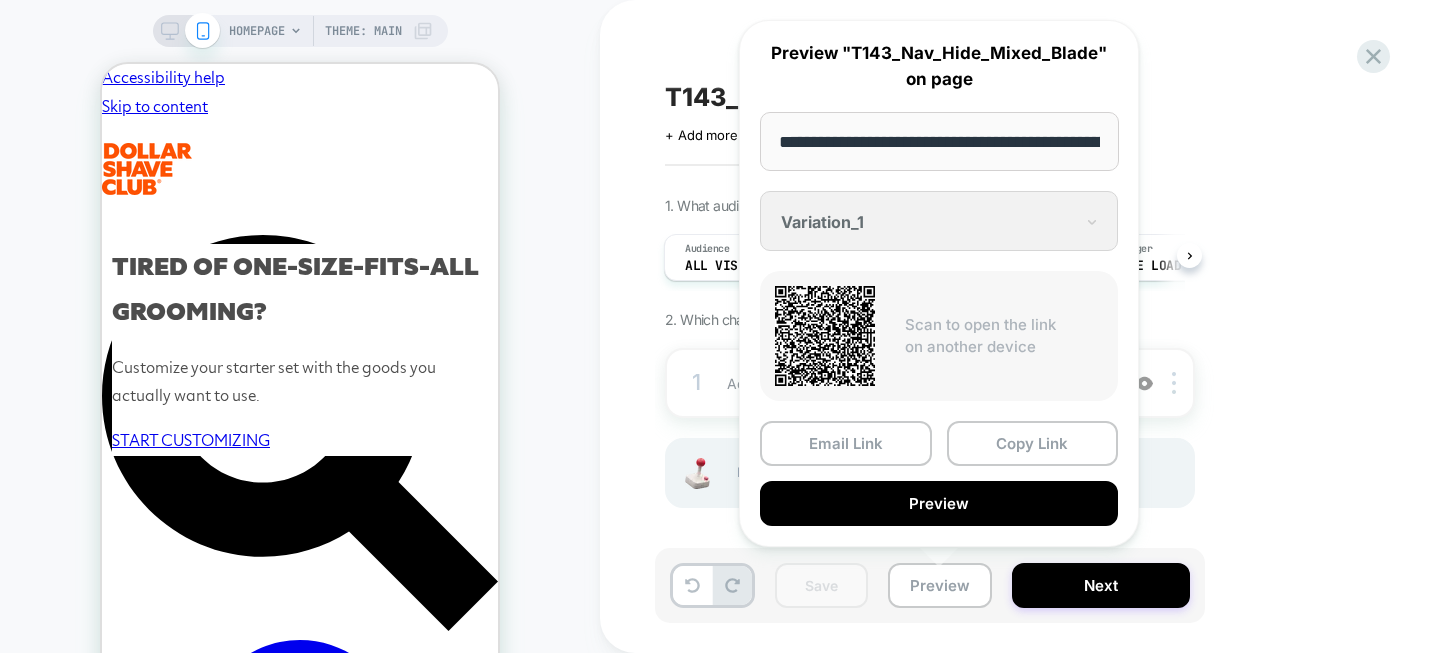 drag, startPoint x: 1019, startPoint y: 142, endPoint x: 727, endPoint y: 139, distance: 292.0154 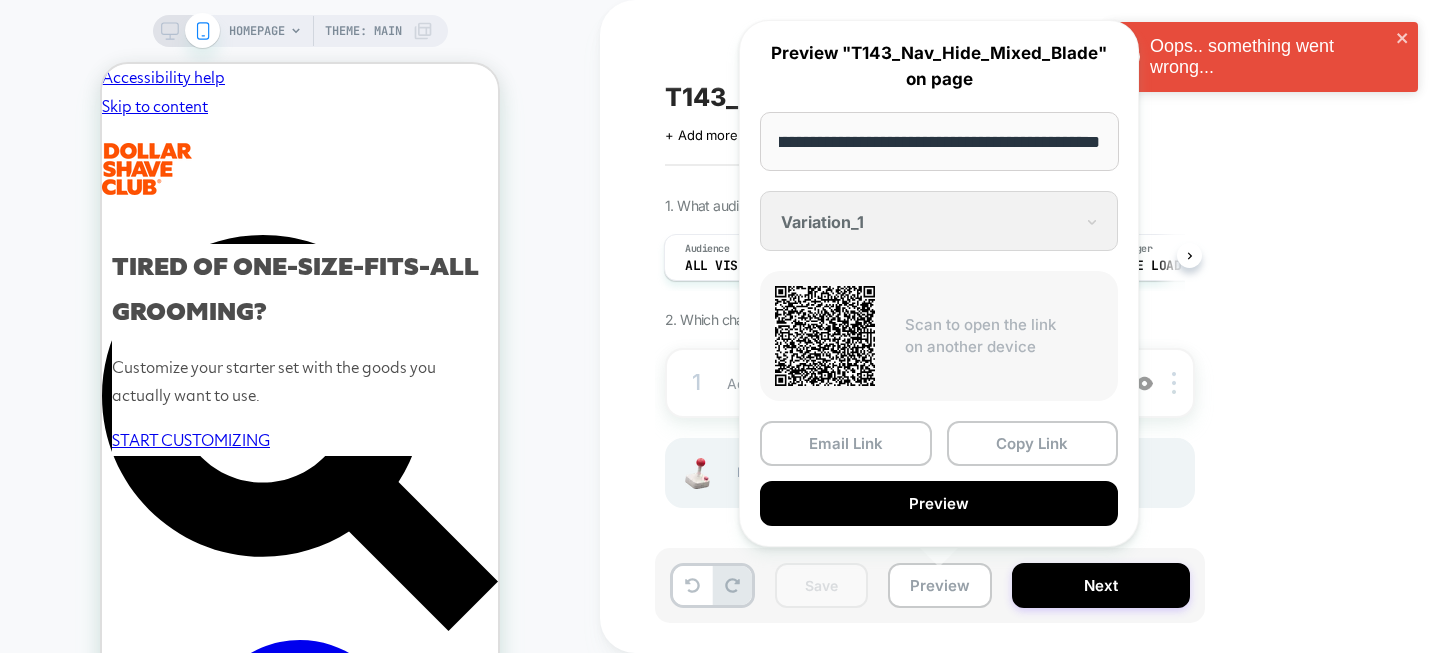 scroll, scrollTop: 0, scrollLeft: 330, axis: horizontal 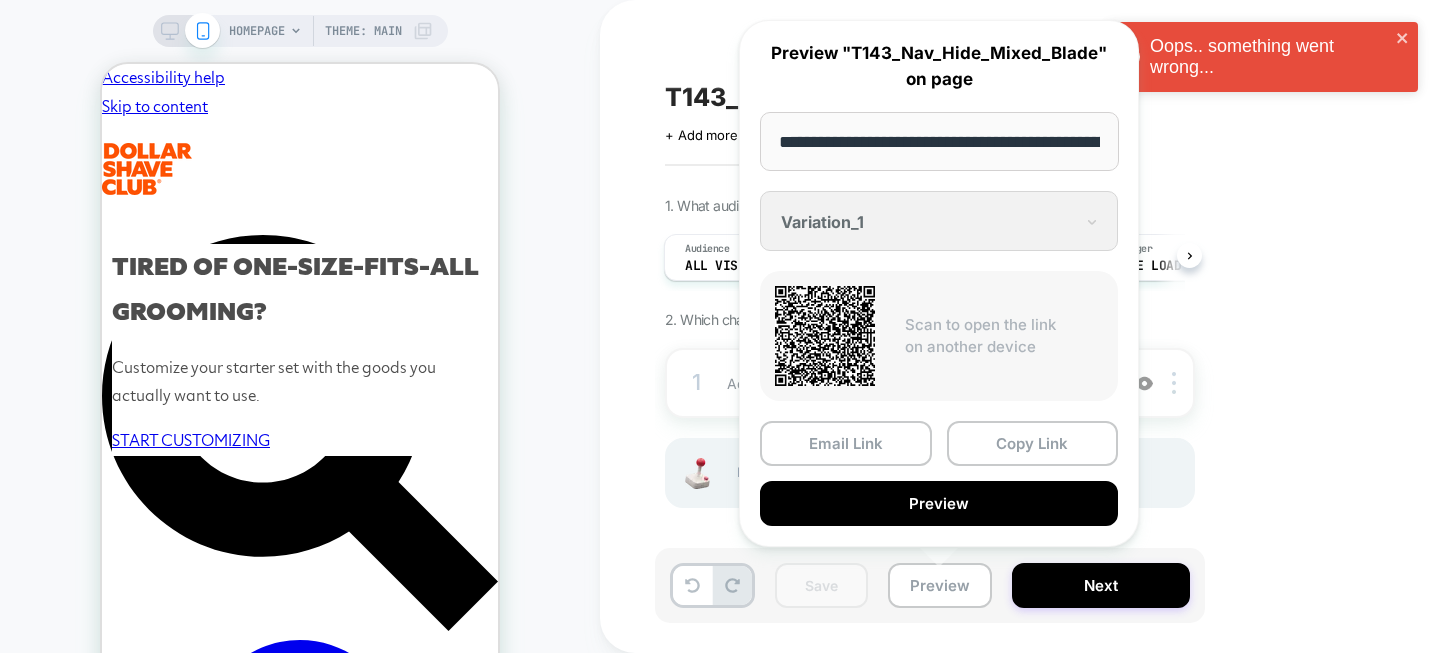 click on "**********" at bounding box center (939, 141) 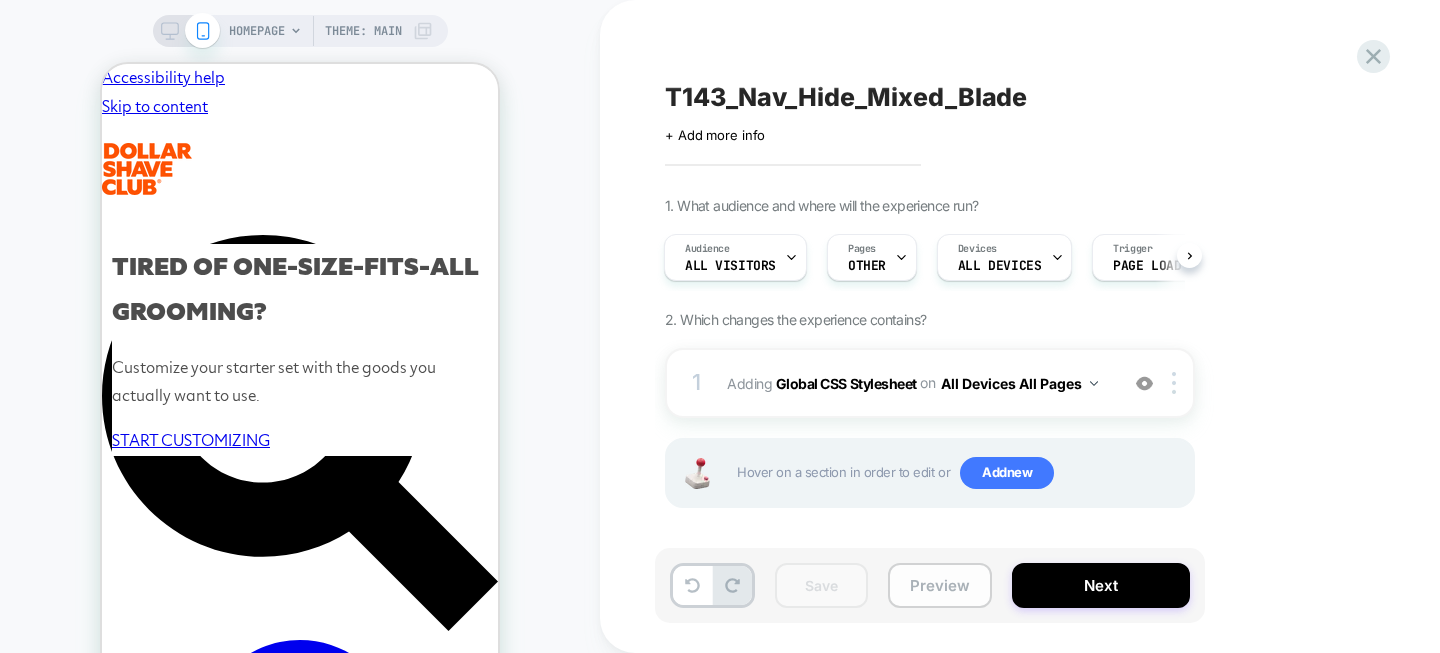 click on "Preview" at bounding box center [940, 585] 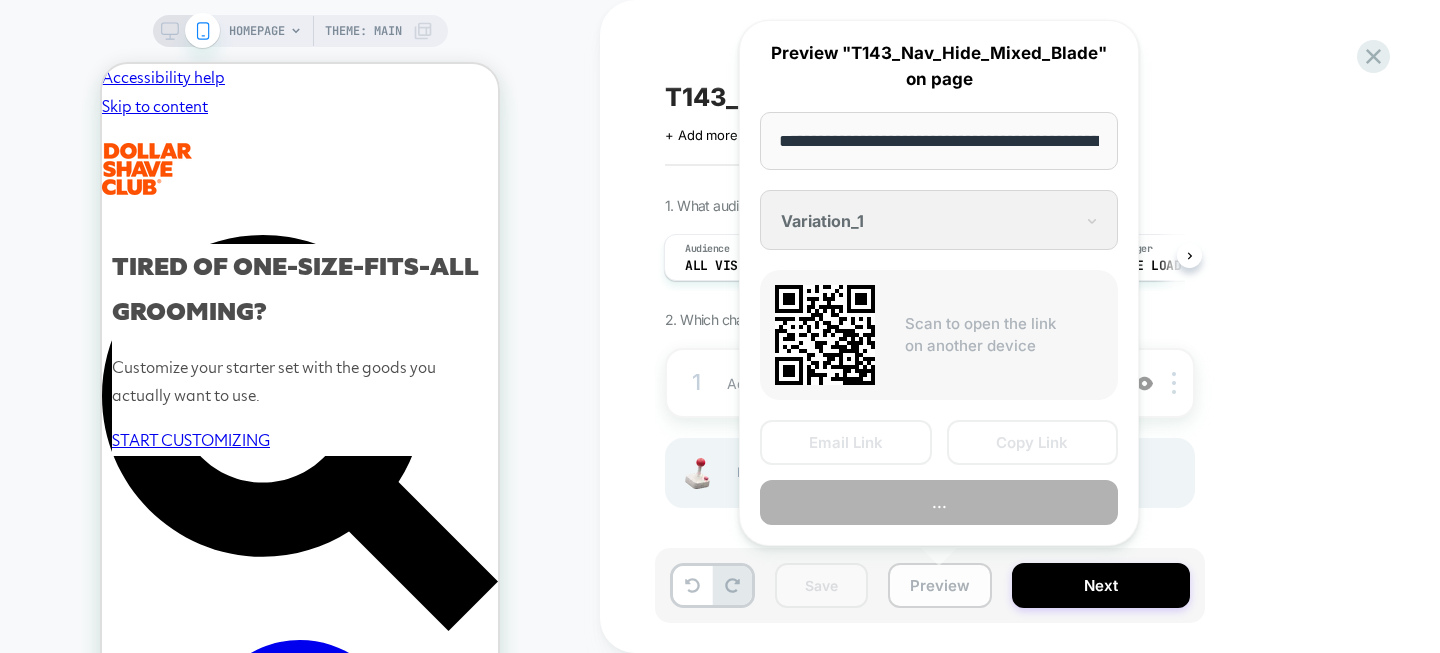 scroll, scrollTop: 0, scrollLeft: 92, axis: horizontal 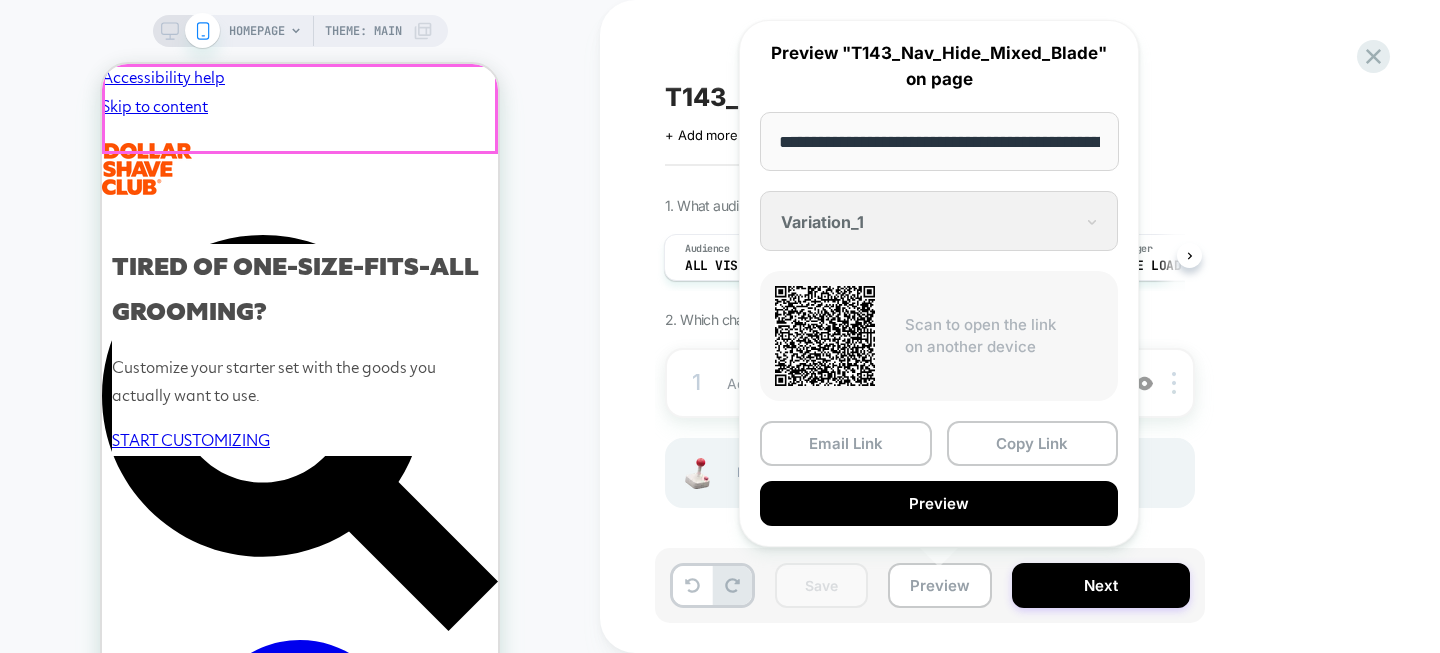 drag, startPoint x: 938, startPoint y: 201, endPoint x: 484, endPoint y: 135, distance: 458.77228 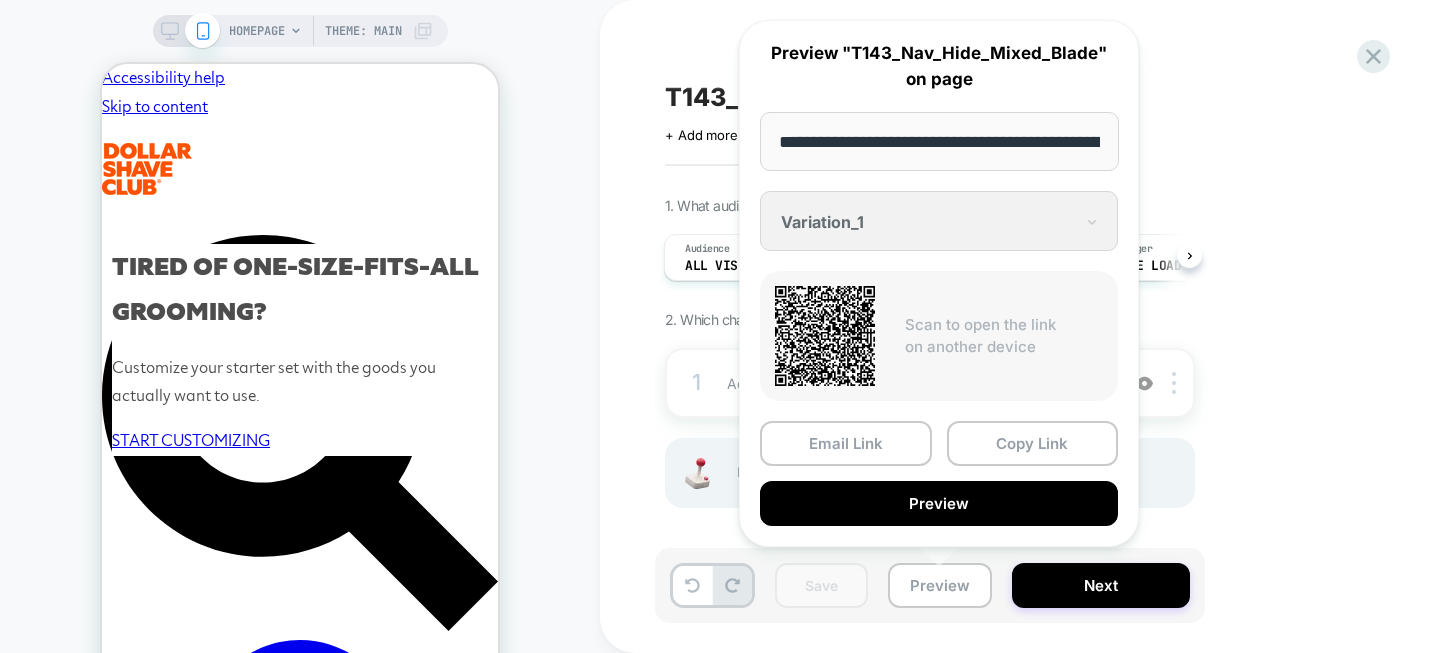 click on "**********" at bounding box center (939, 141) 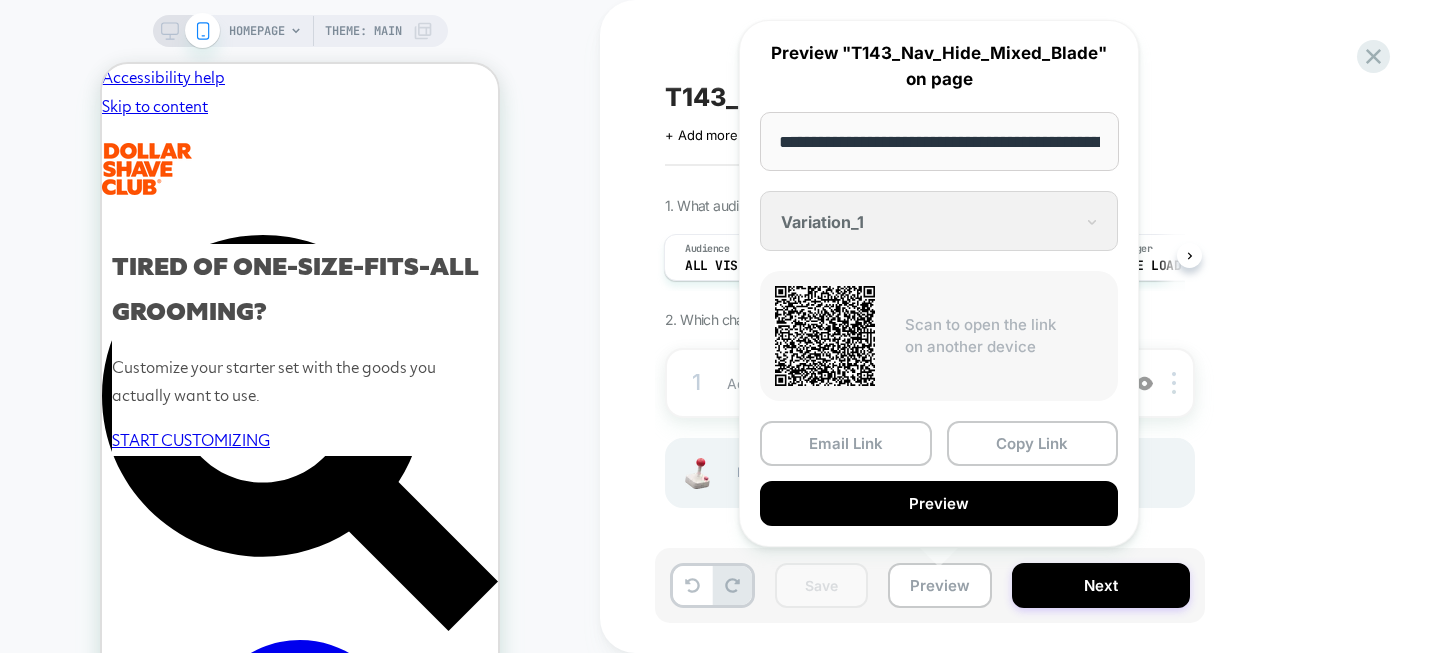 drag, startPoint x: 1022, startPoint y: 141, endPoint x: 744, endPoint y: 138, distance: 278.01617 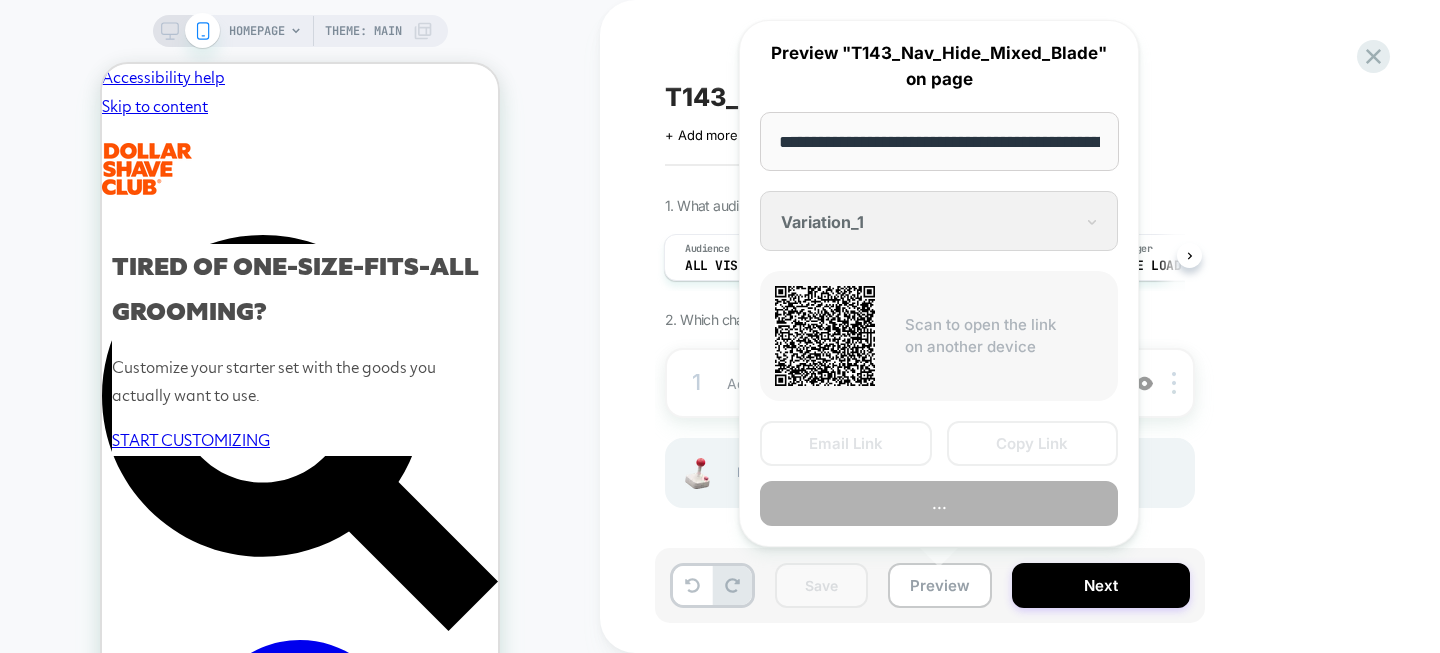 scroll, scrollTop: 0, scrollLeft: 181, axis: horizontal 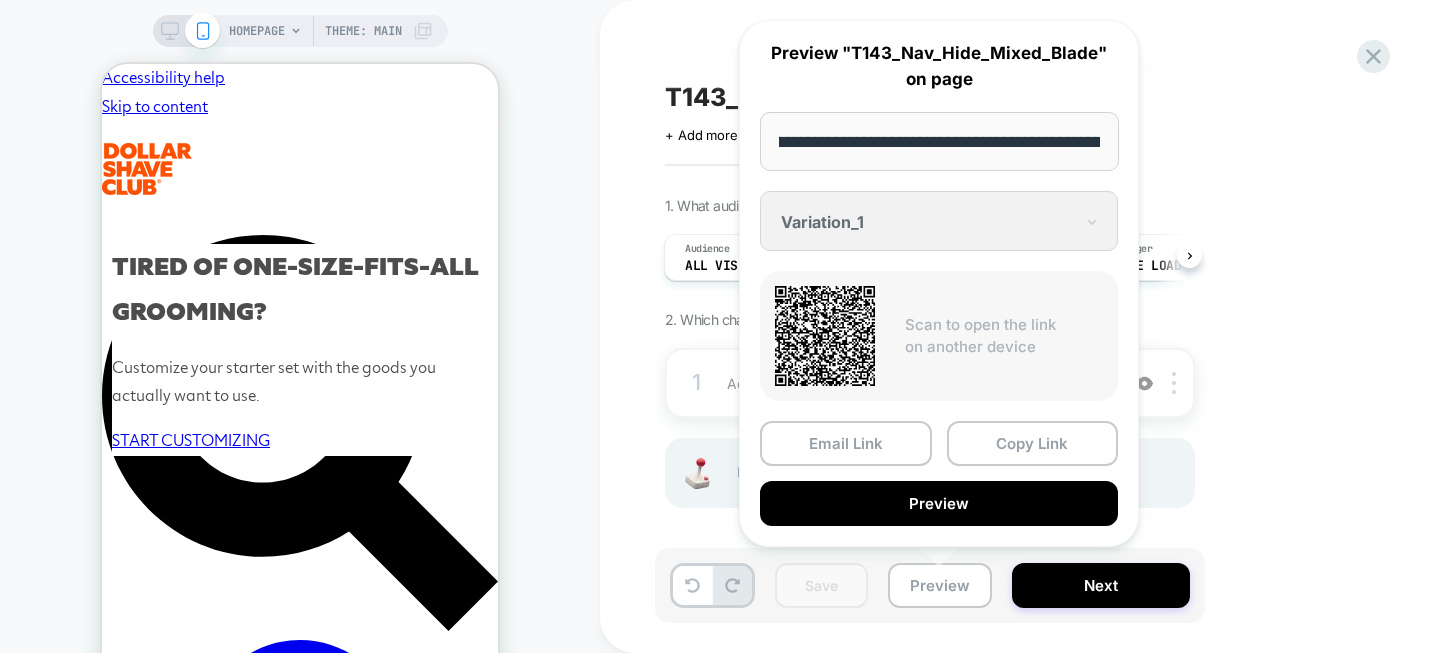 click on "**********" at bounding box center [939, 141] 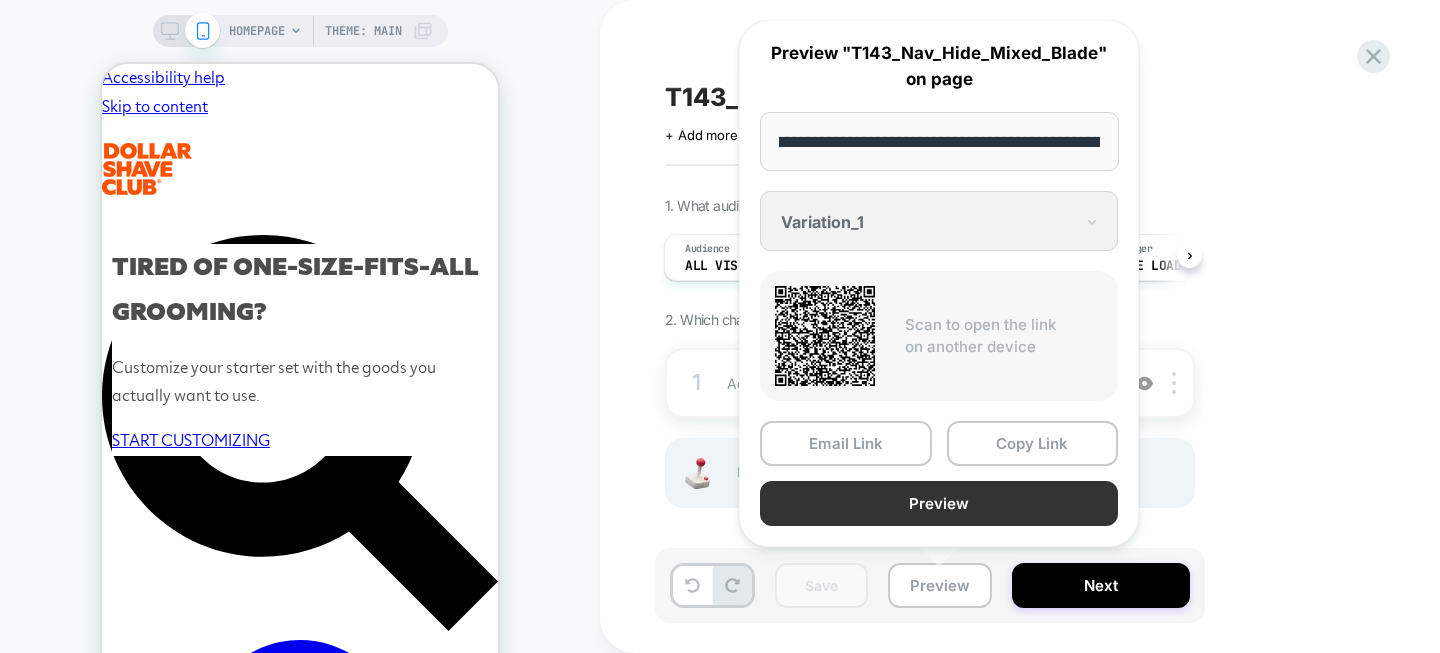 type on "**********" 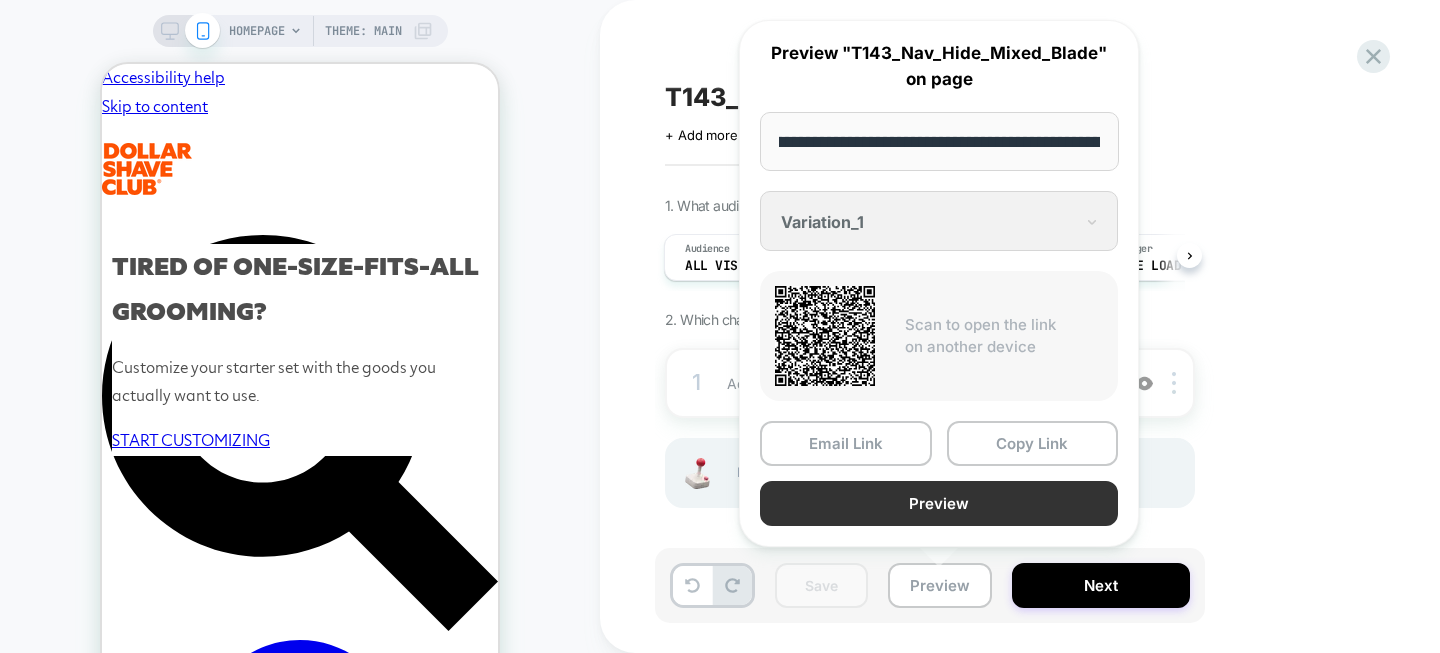 click on "Preview" at bounding box center [939, 503] 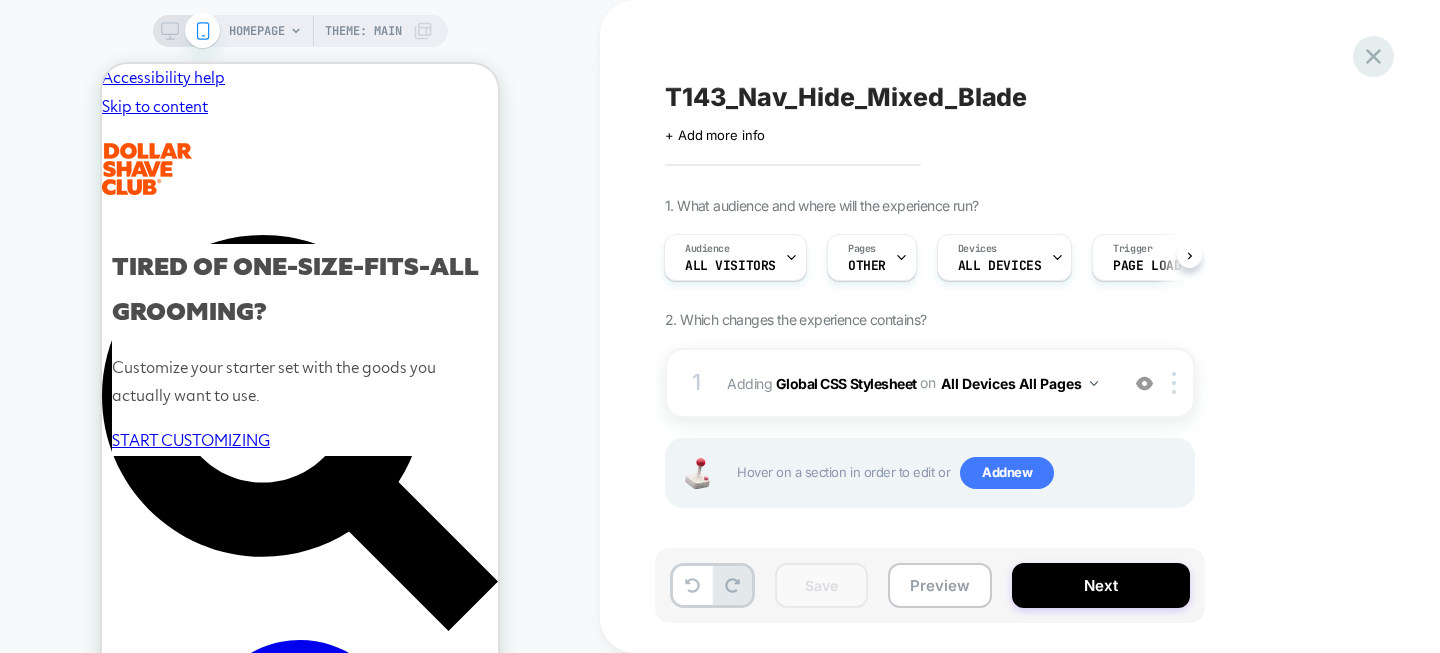 click 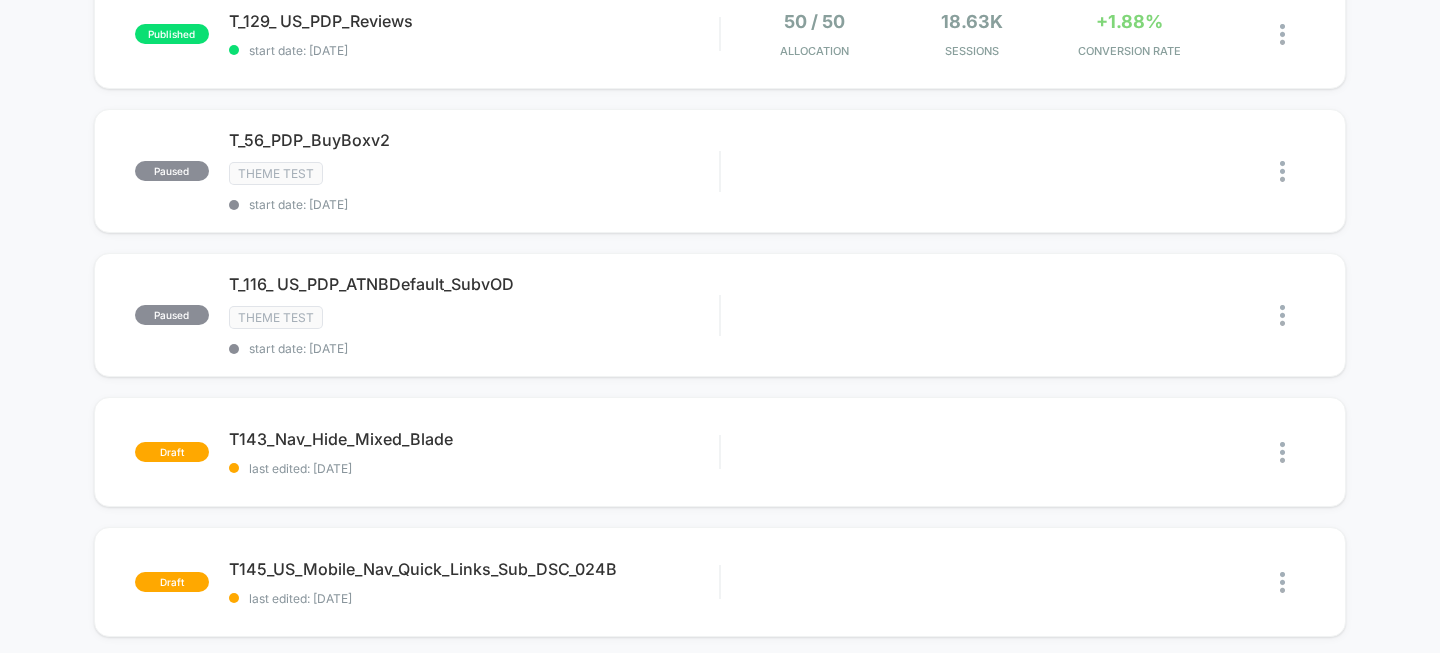 scroll, scrollTop: 877, scrollLeft: 0, axis: vertical 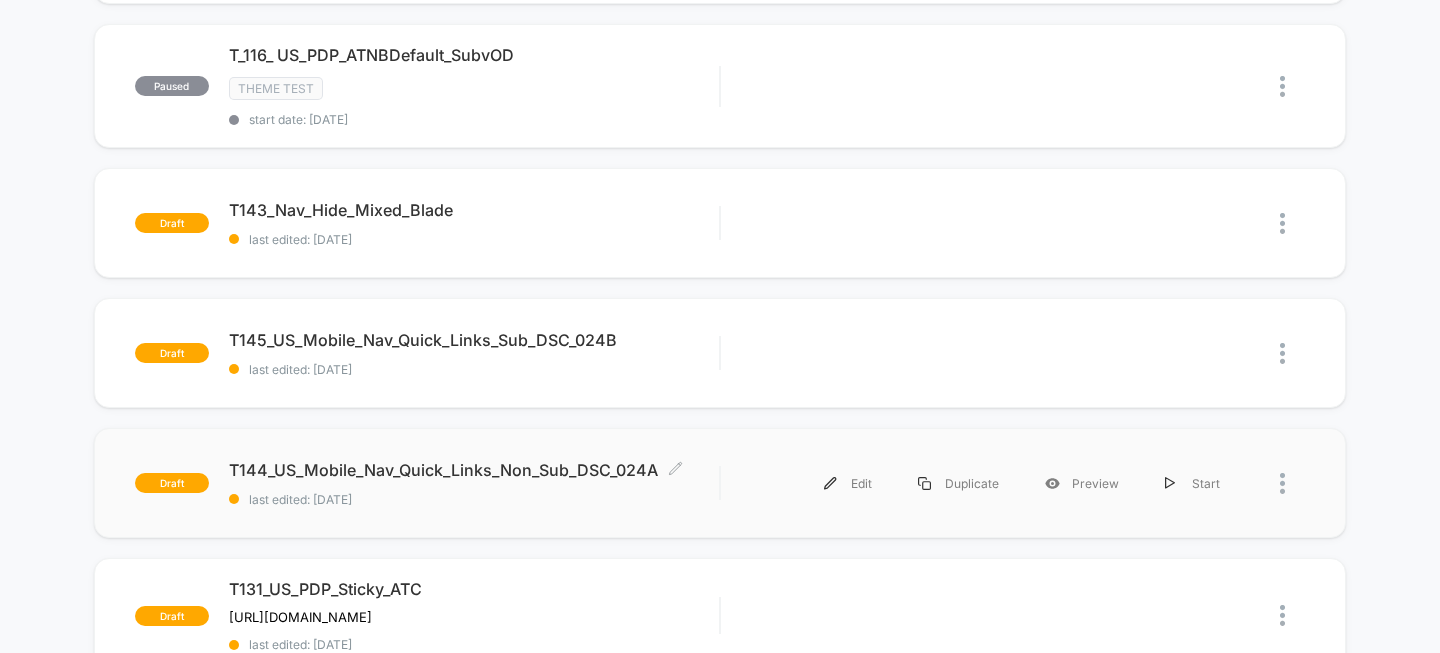 click on "T144_US_Mobile_Nav_Quick_Links_Non_Sub_DSC_024A Click to edit experience details" at bounding box center [474, 470] 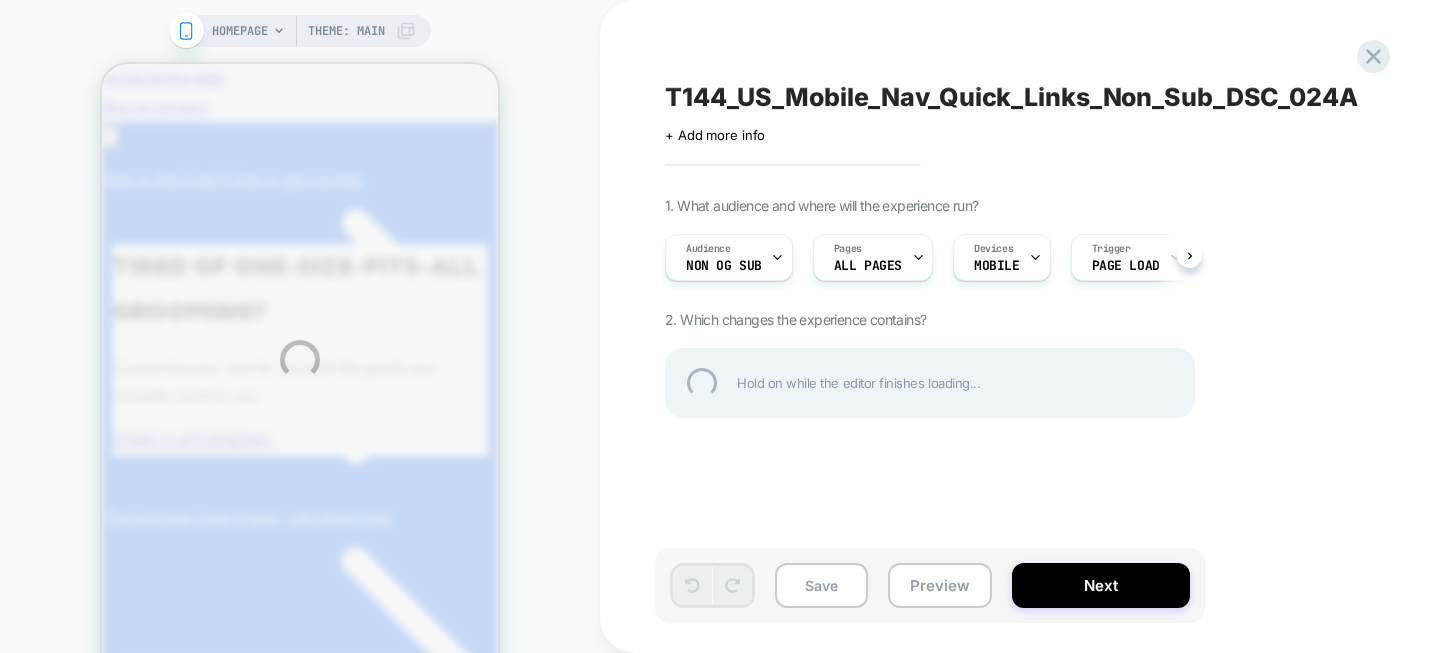 scroll, scrollTop: 0, scrollLeft: 0, axis: both 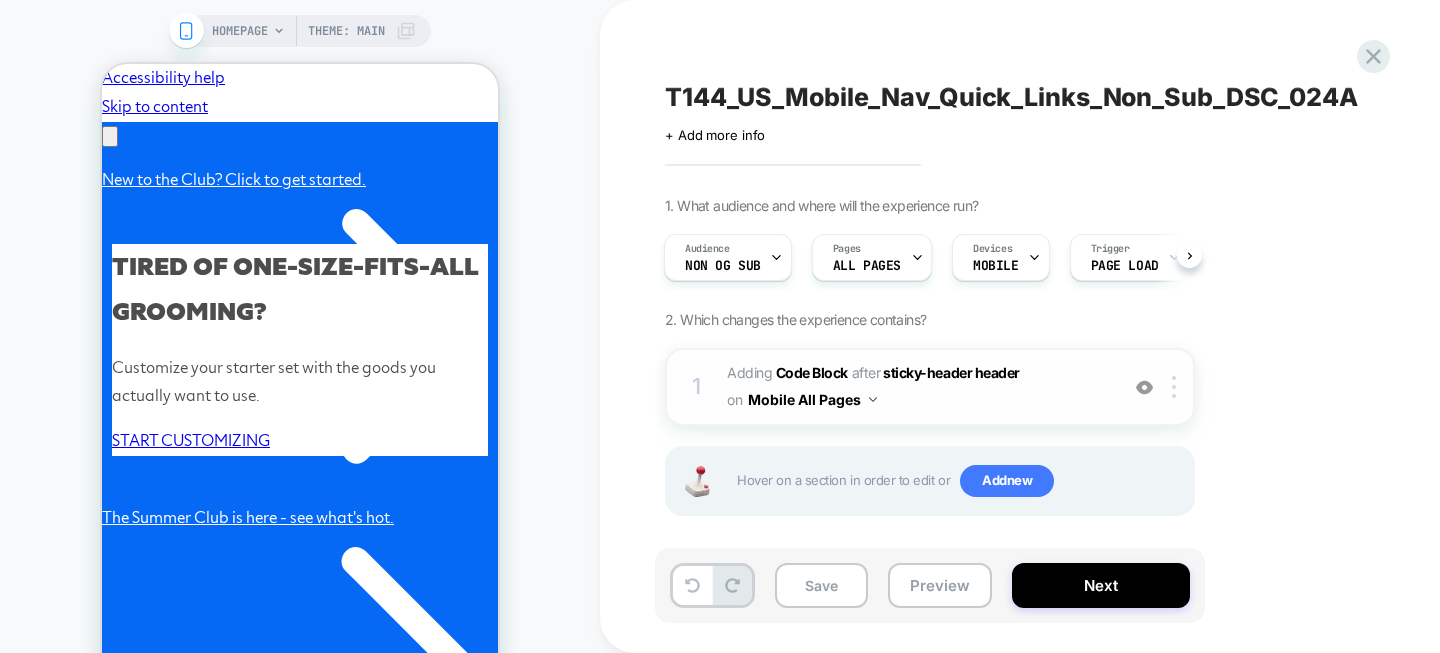 click on "Mobile All Pages" at bounding box center [812, 399] 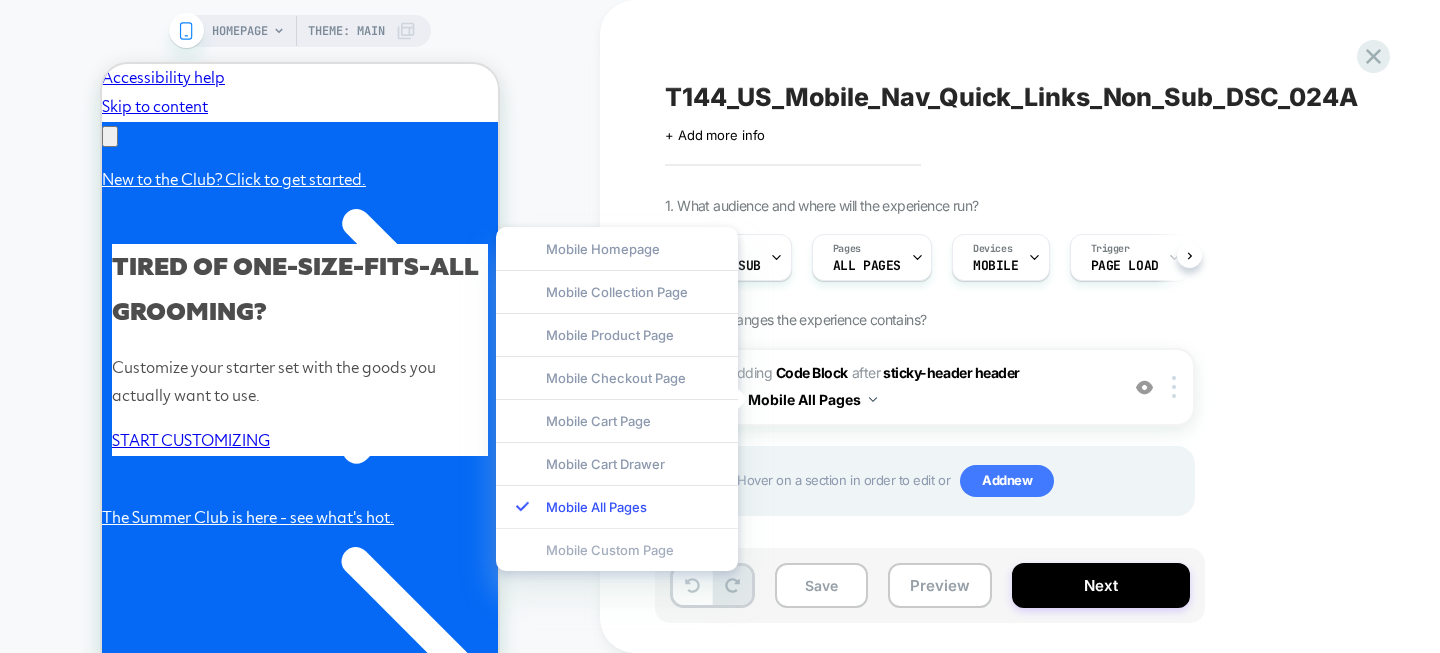 click on "Mobile       Custom Page" at bounding box center [617, 549] 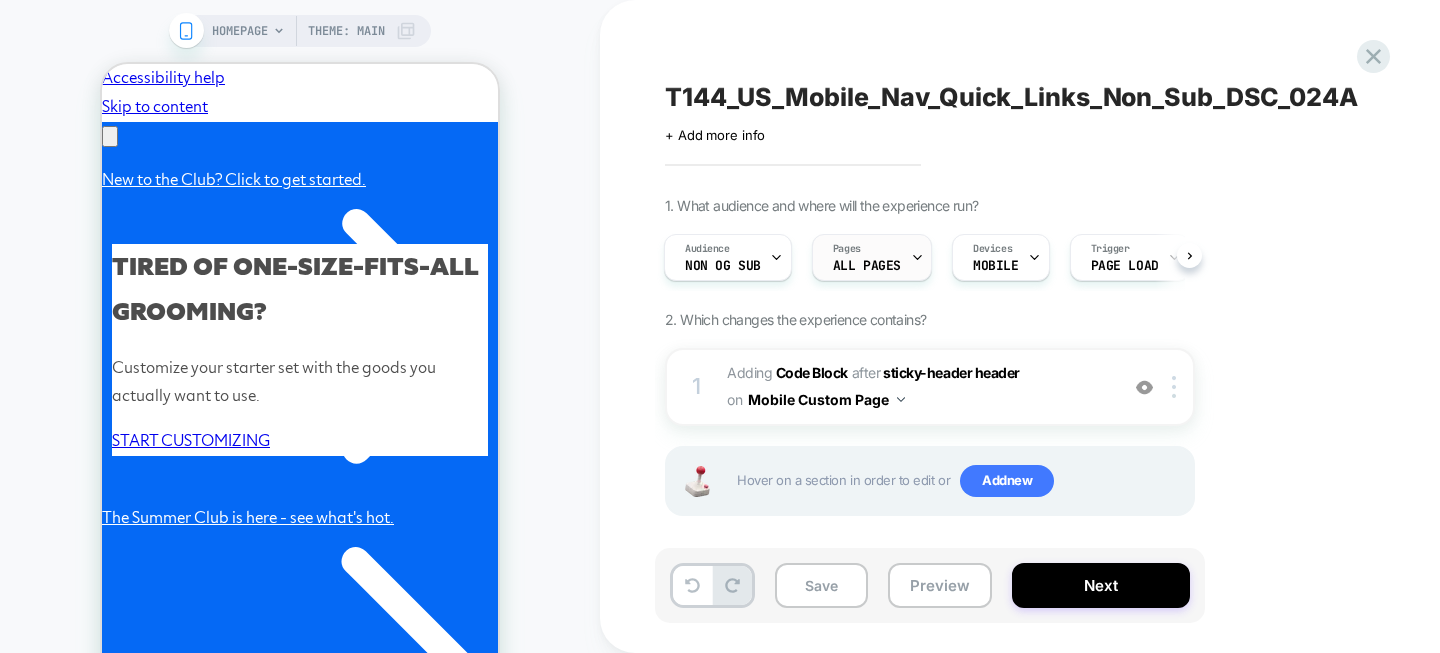 click 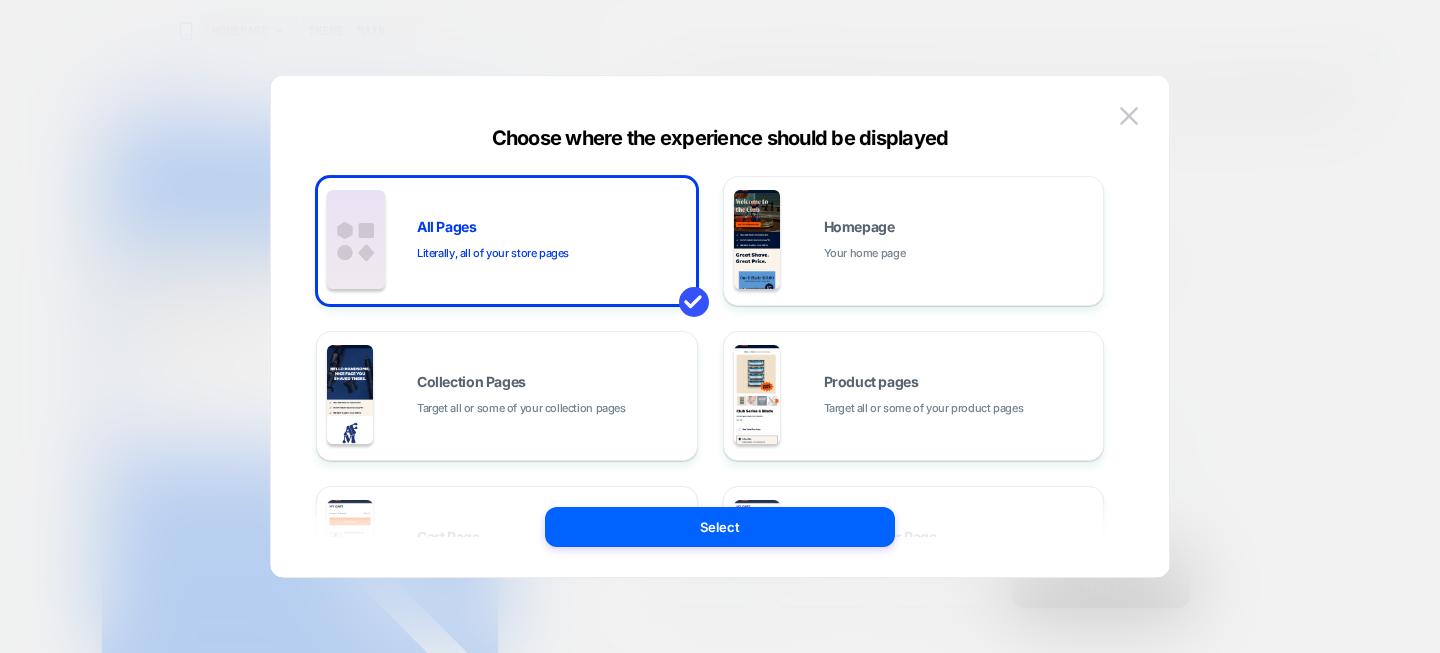 scroll, scrollTop: 0, scrollLeft: 310, axis: horizontal 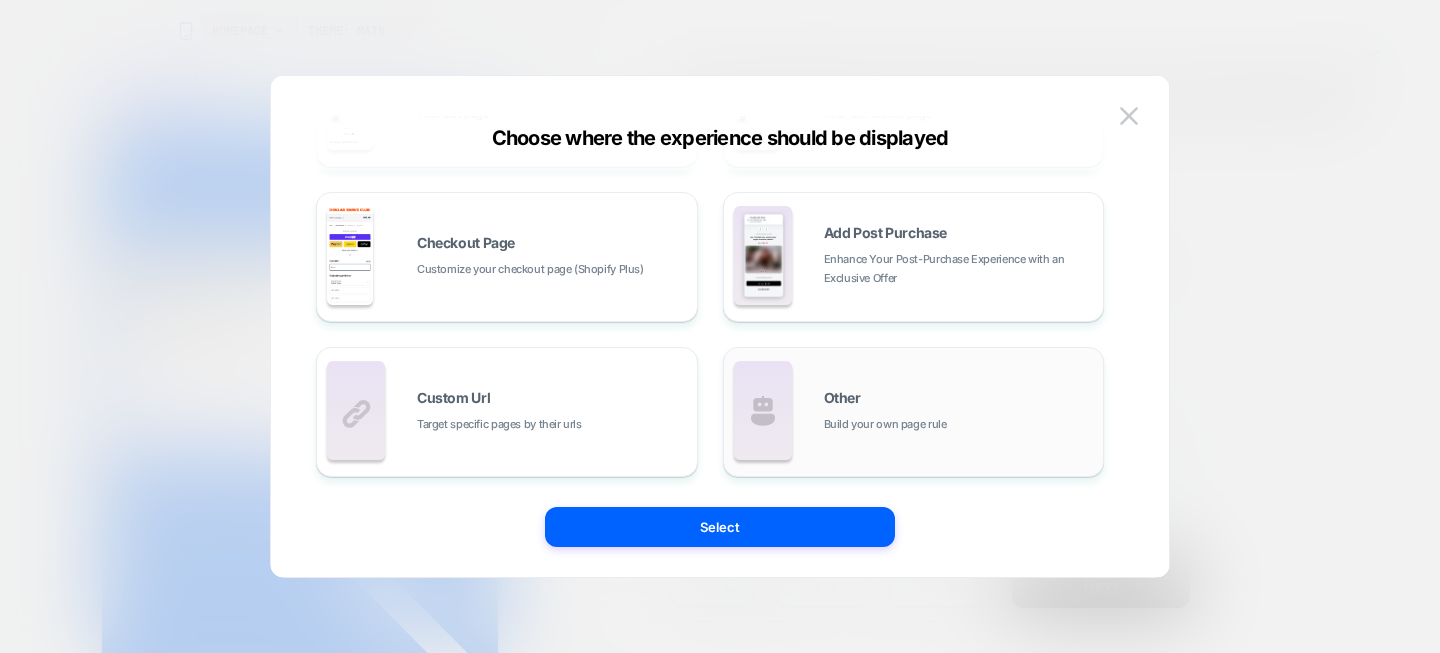 click at bounding box center (763, 411) 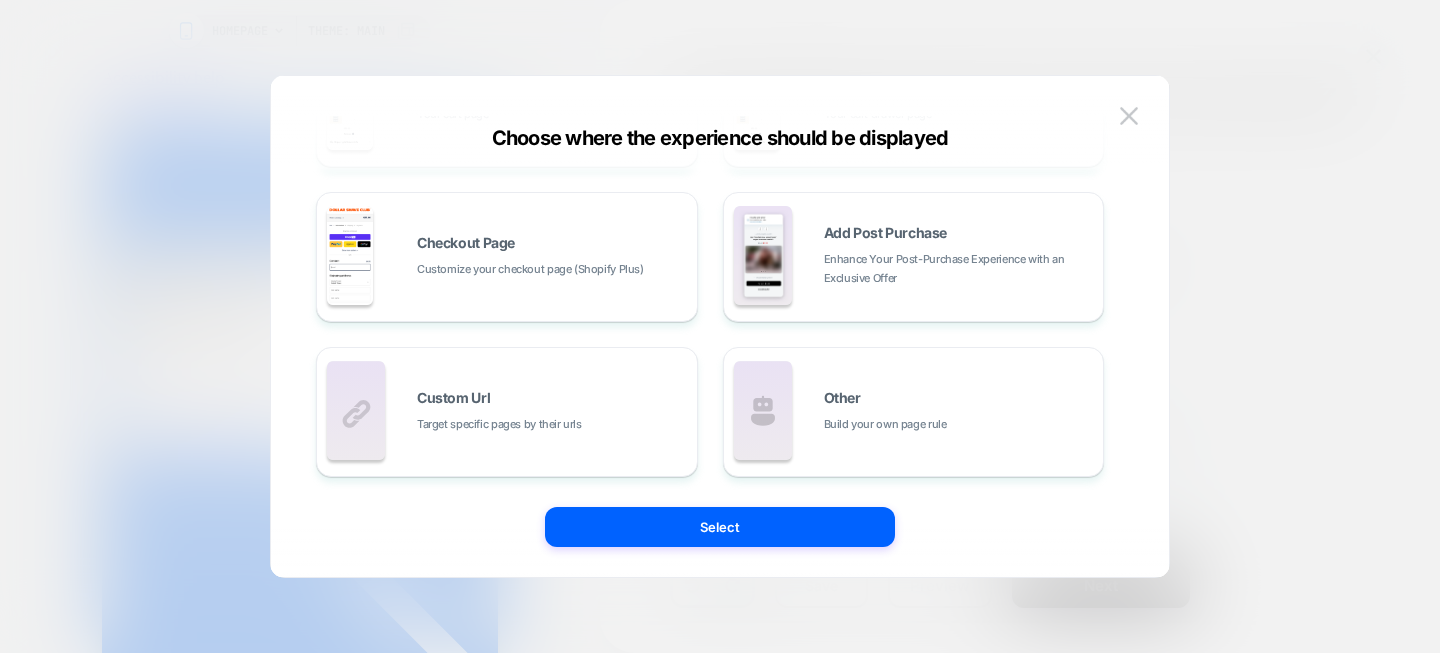 scroll, scrollTop: 0, scrollLeft: 0, axis: both 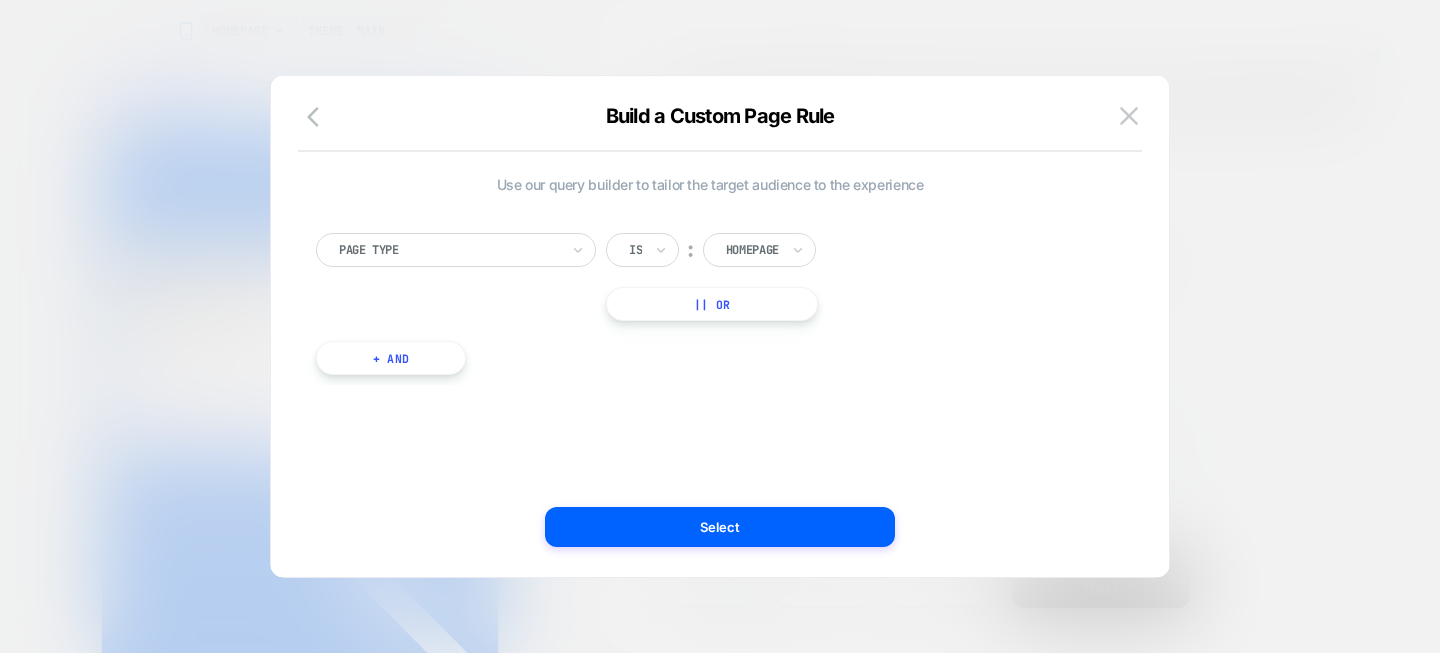 click at bounding box center (752, 250) 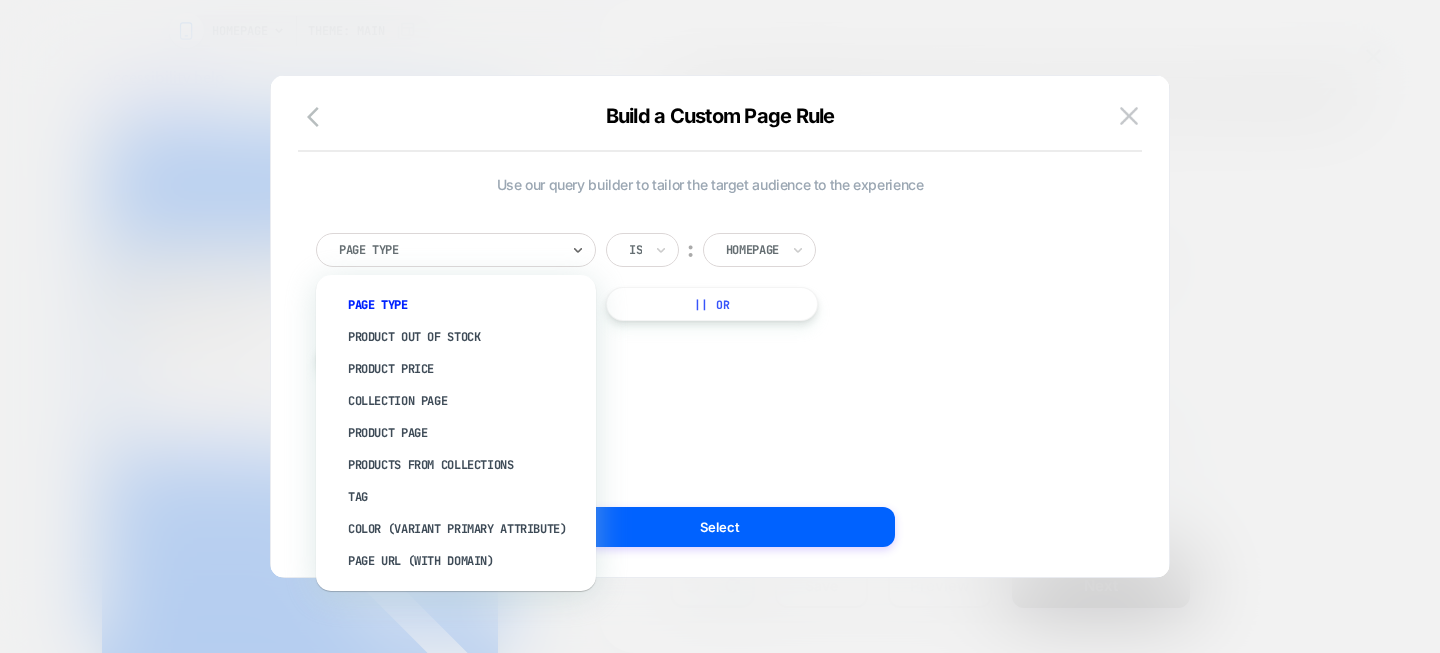 click at bounding box center [449, 250] 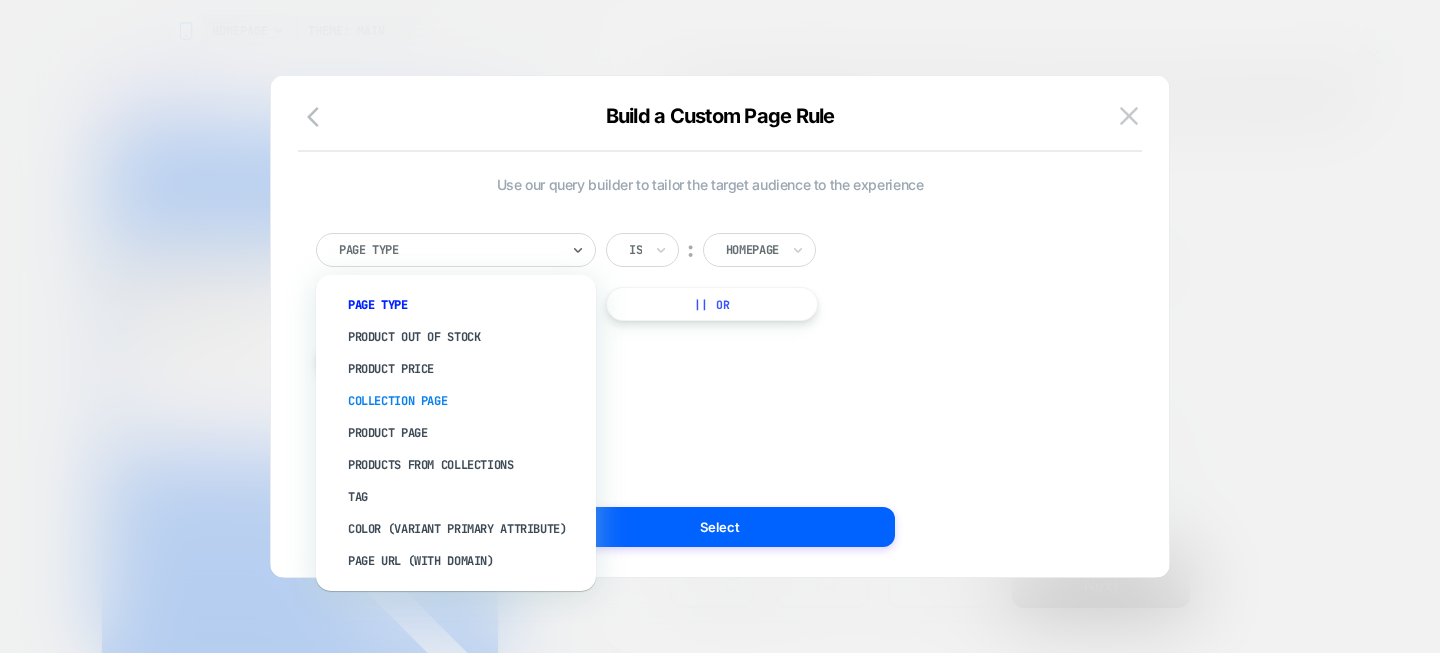 scroll, scrollTop: 0, scrollLeft: 310, axis: horizontal 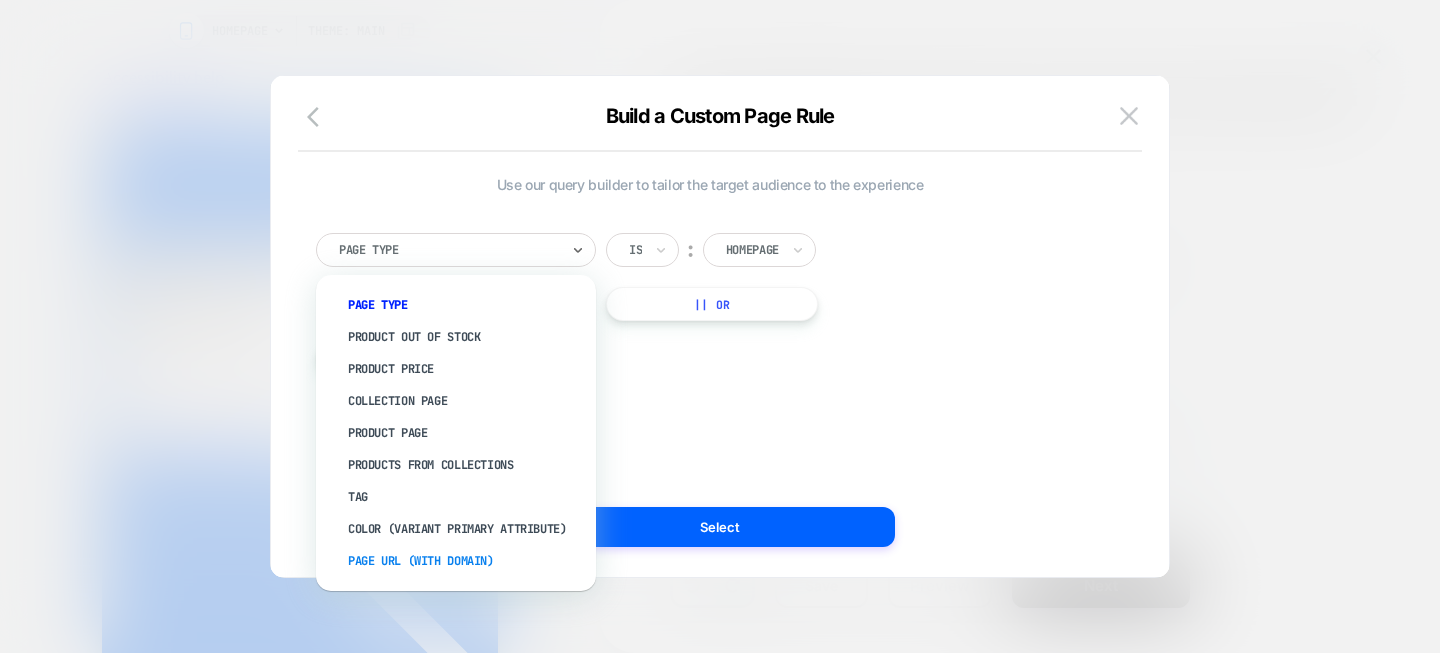 click on "Page Url (WITH DOMAIN)" at bounding box center (466, 561) 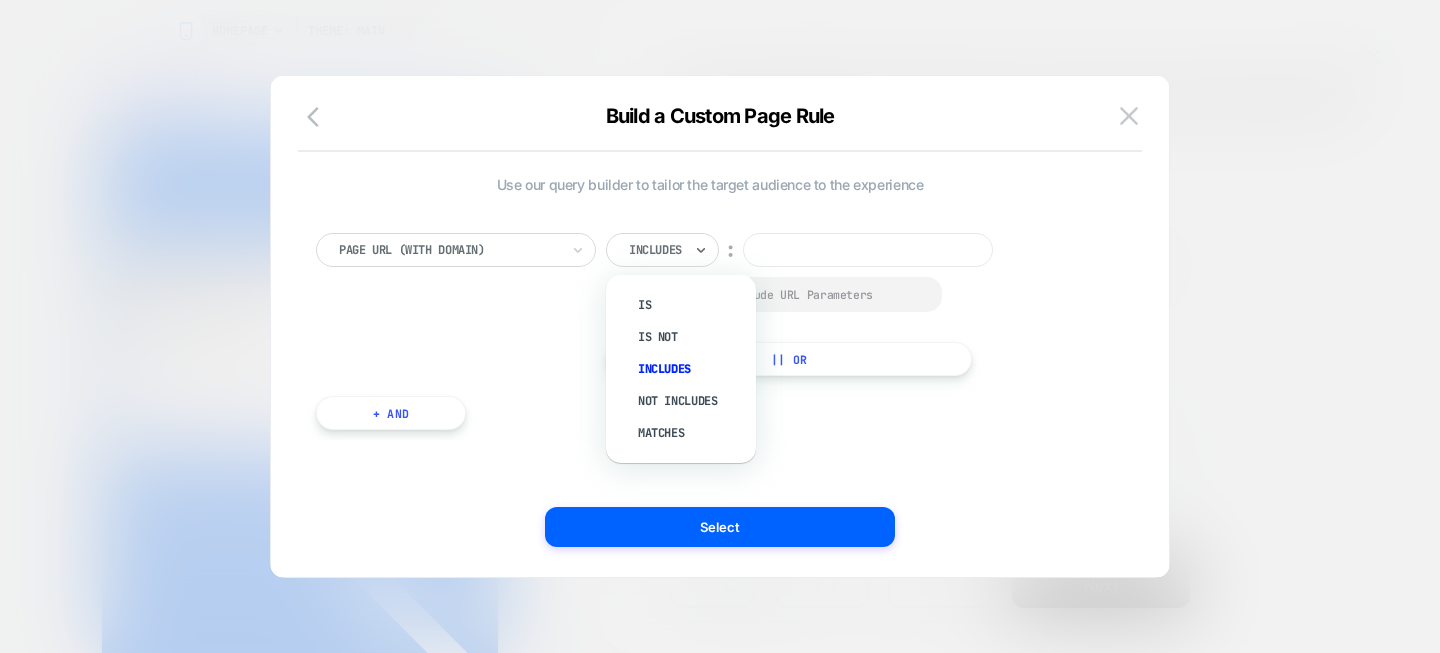 click at bounding box center (655, 250) 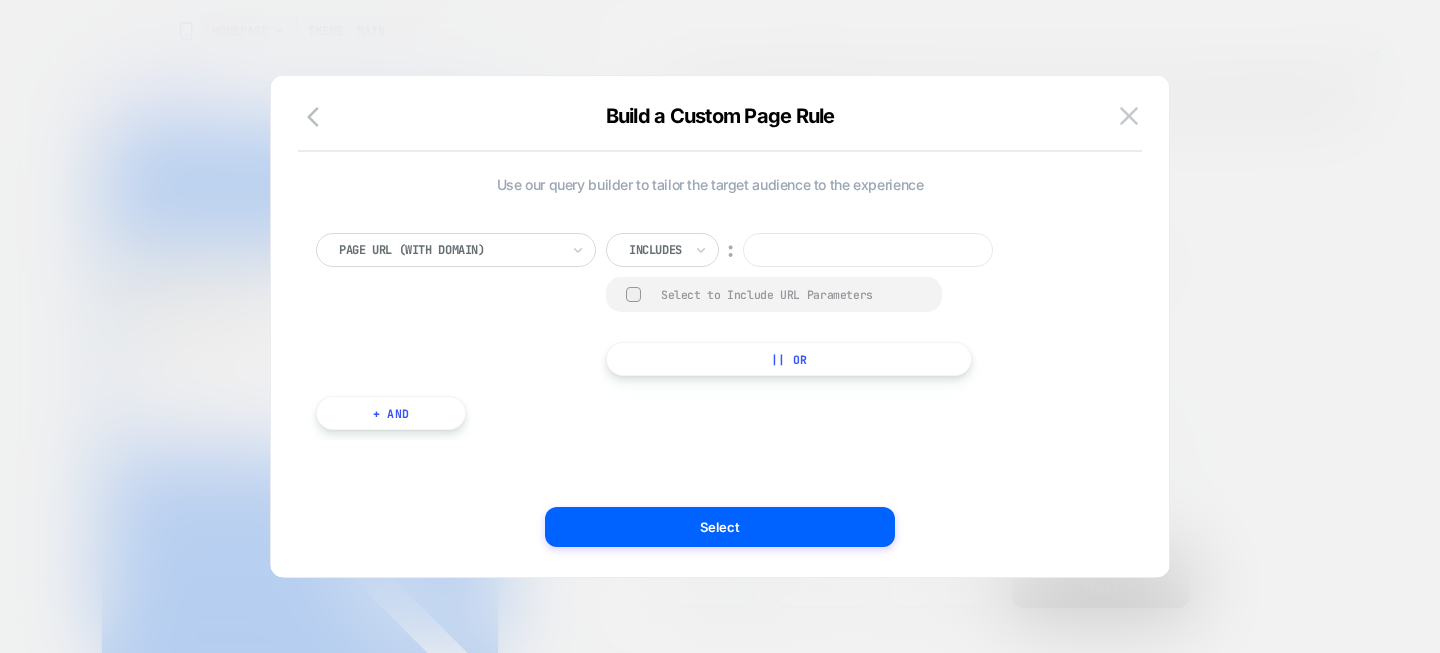 click at bounding box center [655, 250] 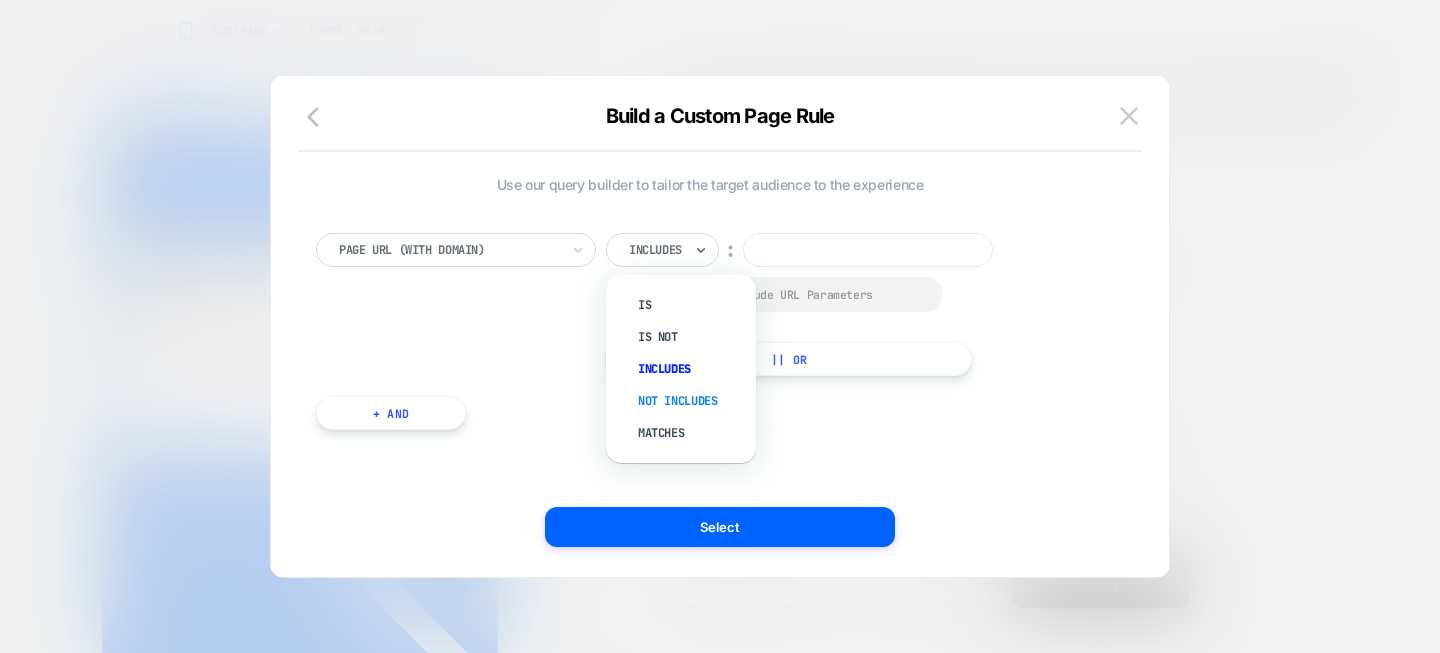 click on "Not includes" at bounding box center [691, 401] 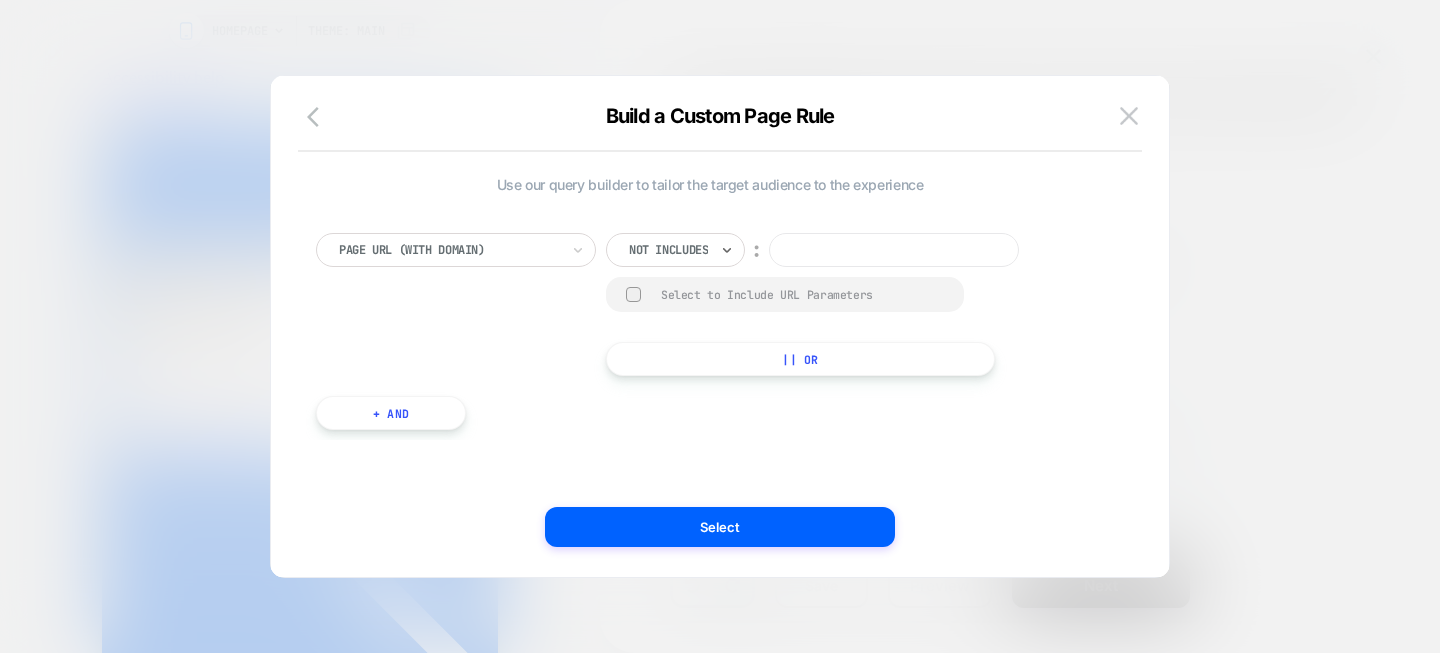 scroll, scrollTop: 0, scrollLeft: 0, axis: both 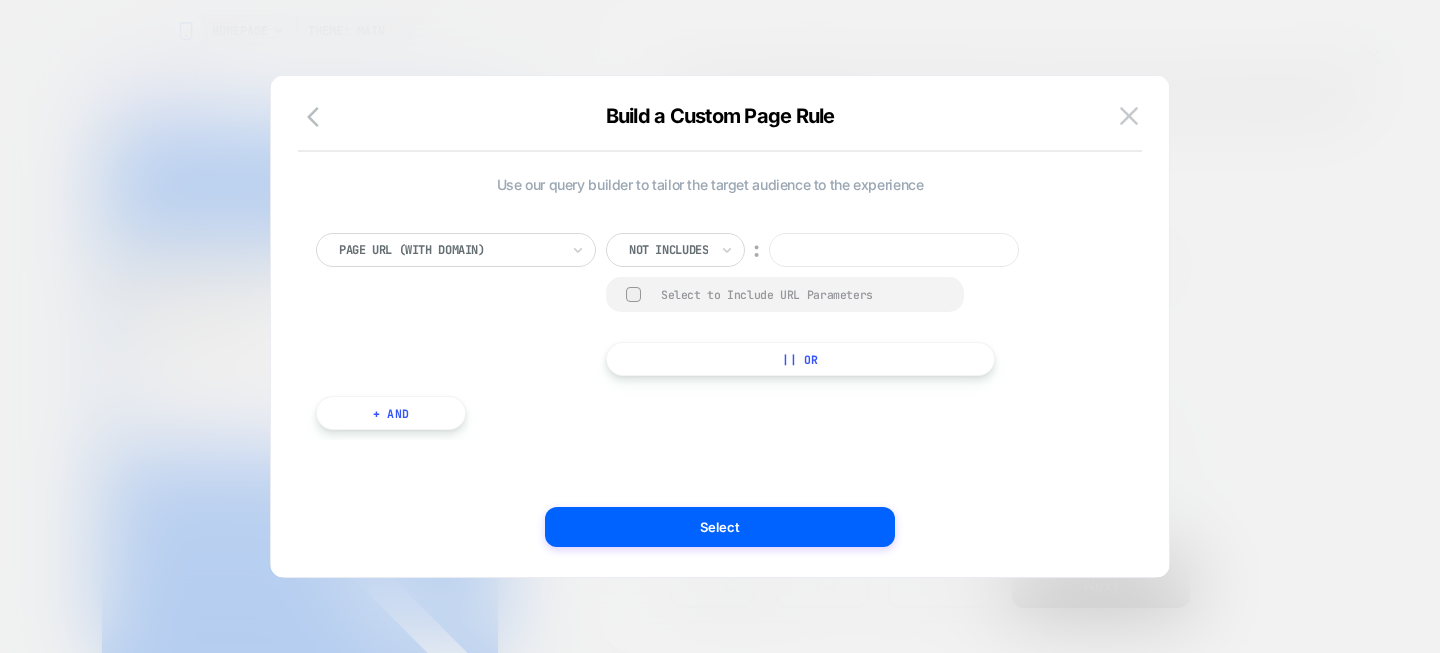 click at bounding box center [894, 250] 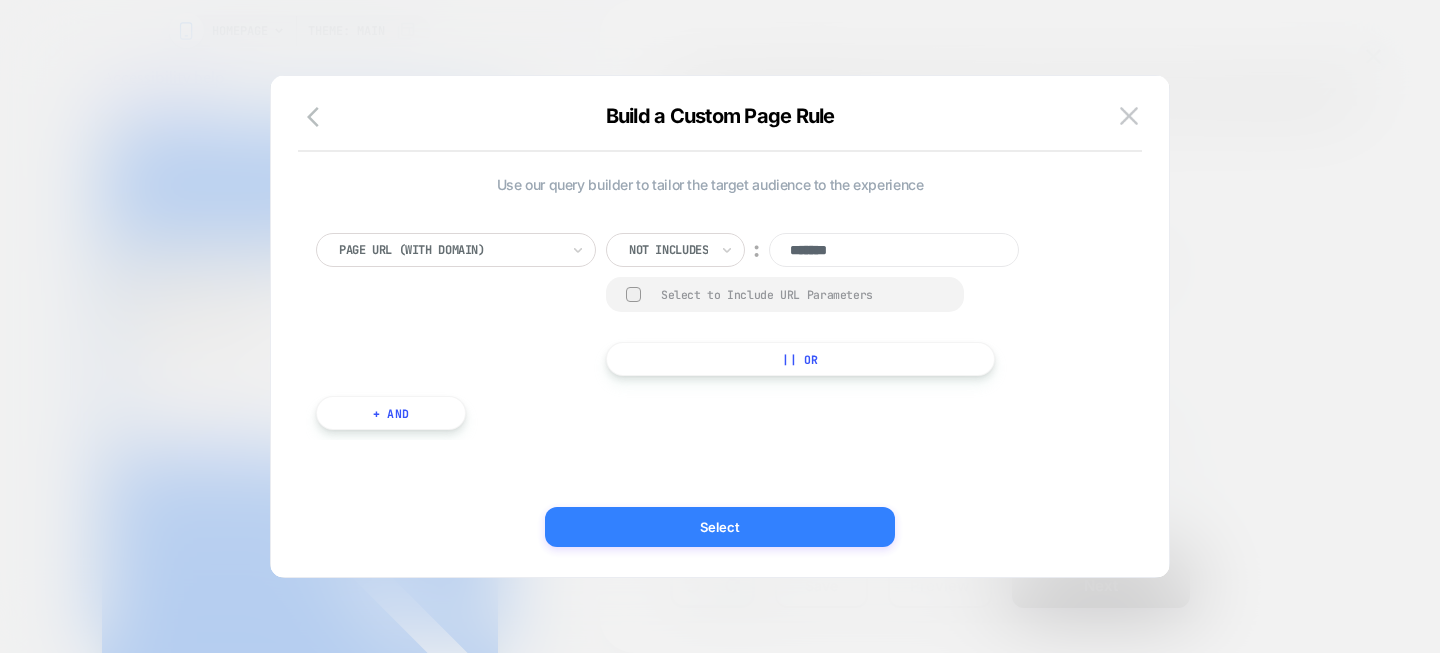 type on "*******" 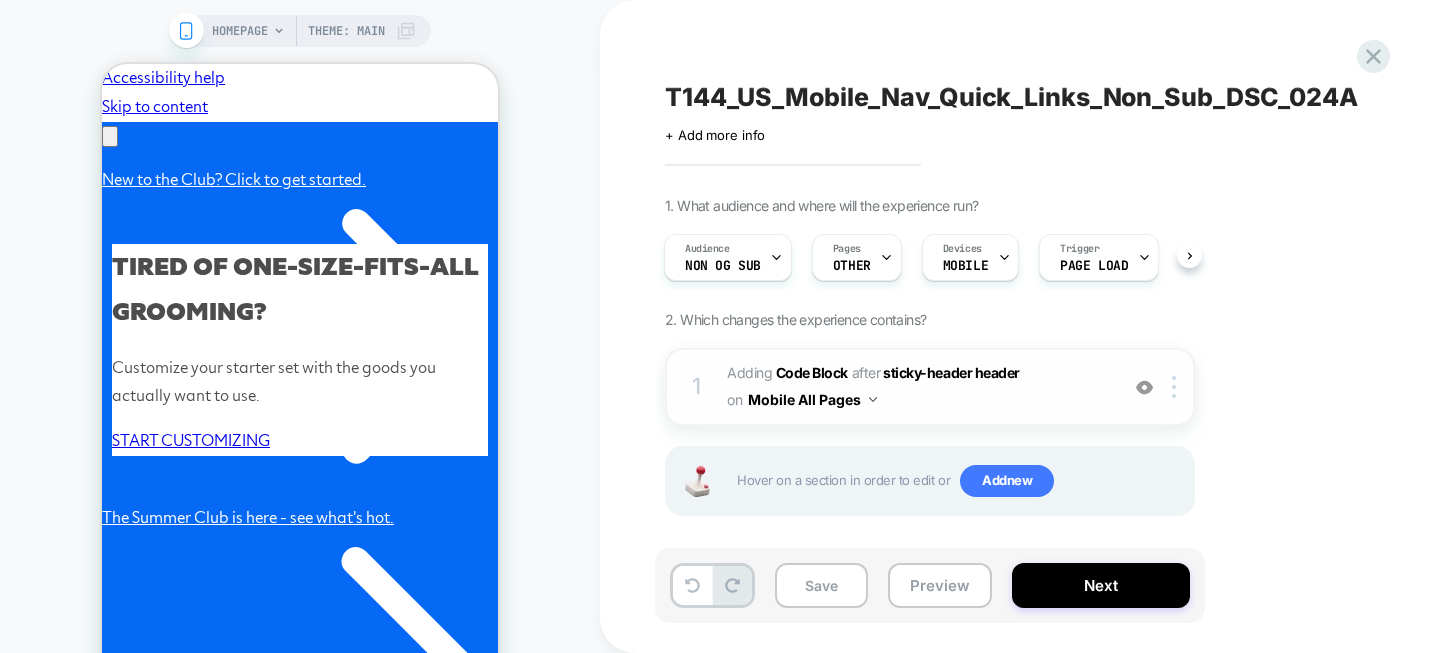 scroll, scrollTop: 0, scrollLeft: 310, axis: horizontal 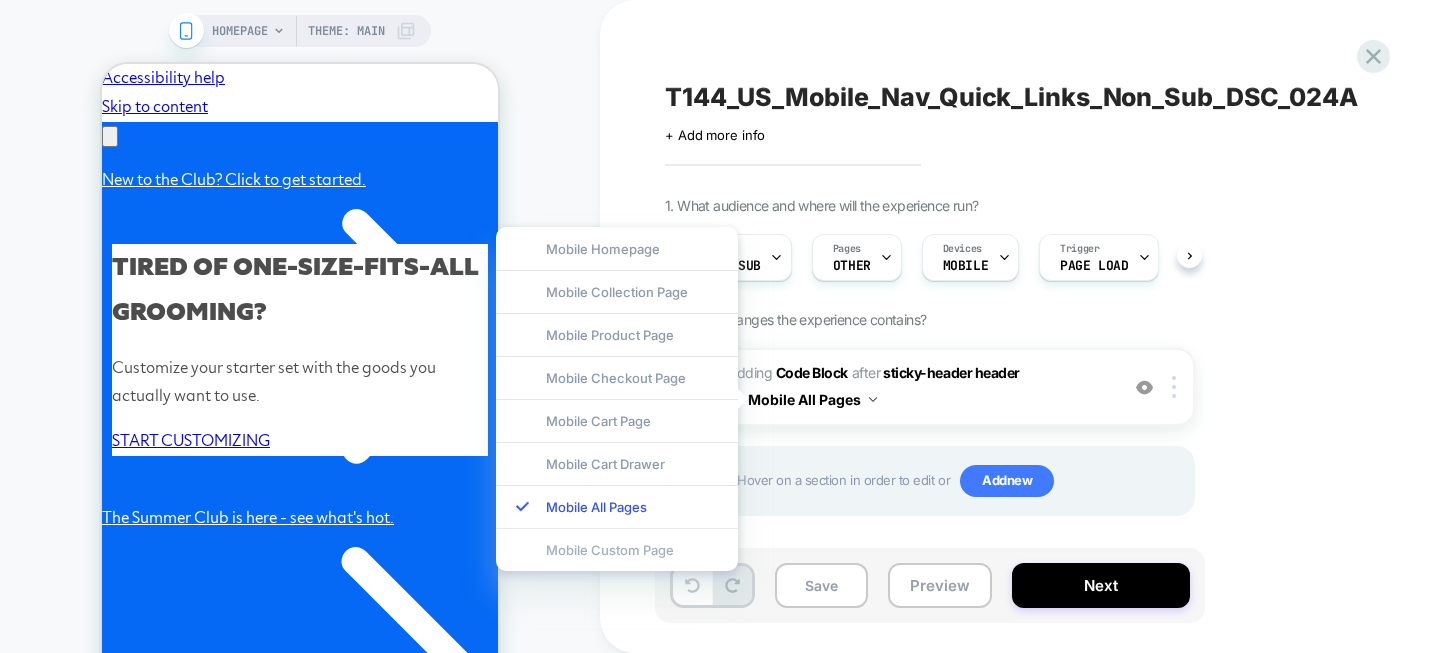 click on "Mobile       Custom Page" at bounding box center (617, 549) 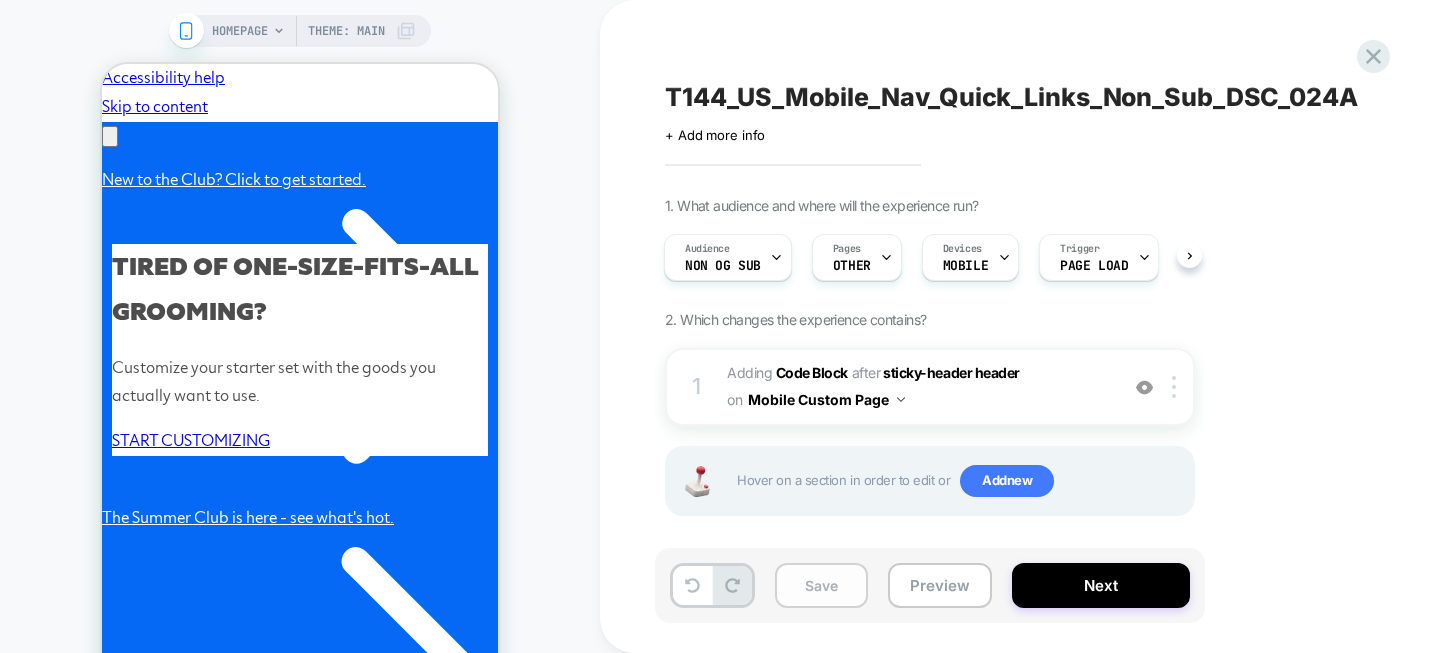 click on "Save" at bounding box center (821, 585) 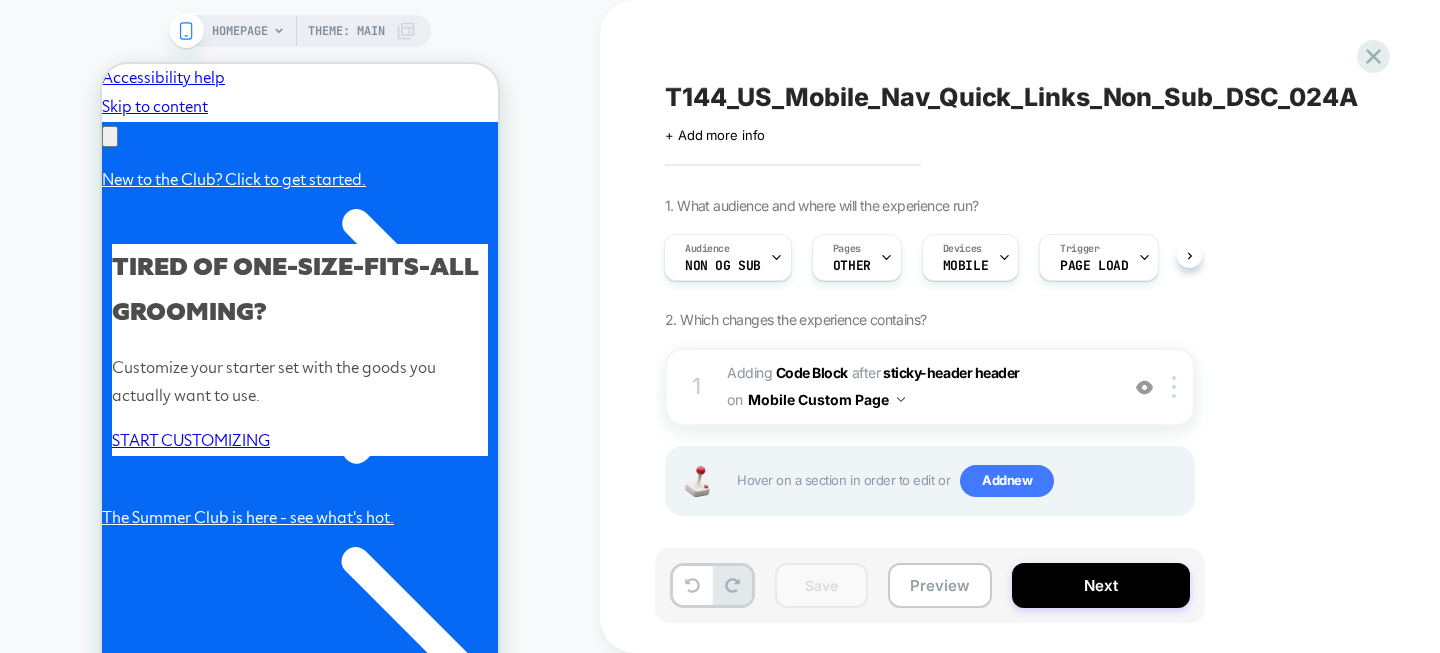 scroll, scrollTop: 0, scrollLeft: 0, axis: both 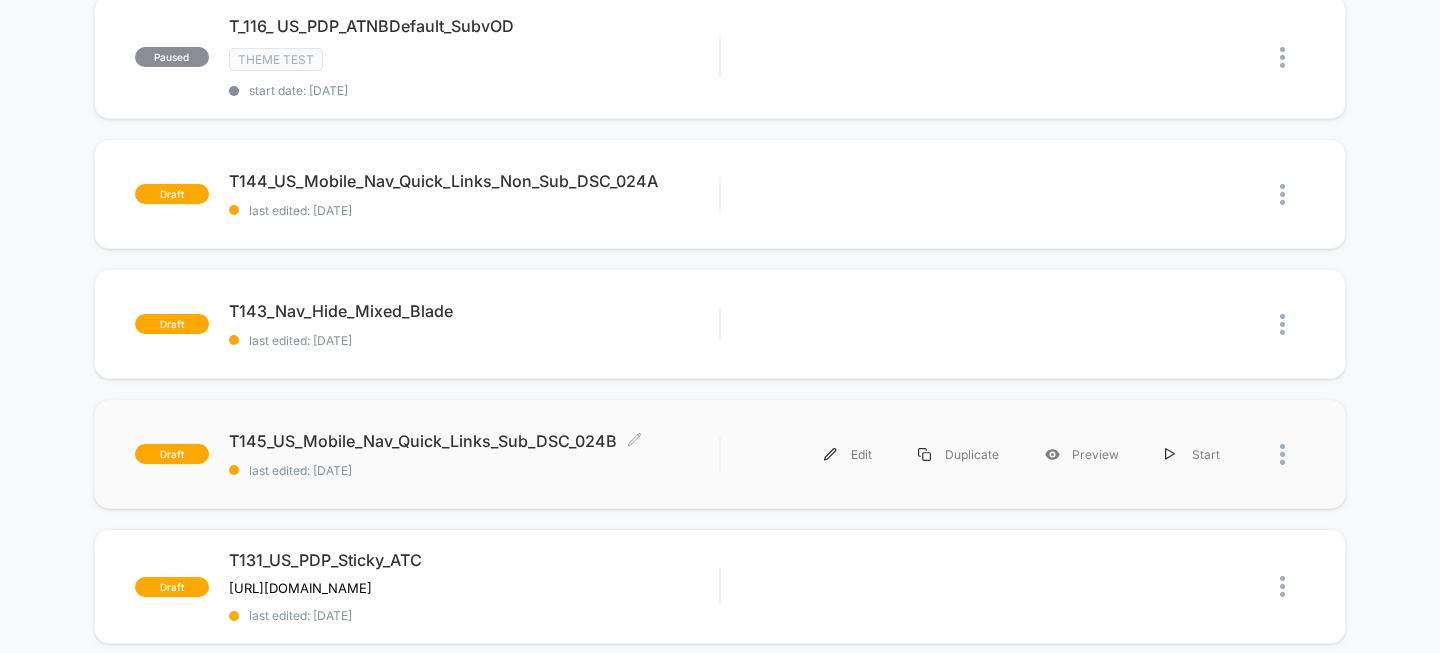 click on "T145_US_Mobile_Nav_Quick_Links_Sub_DSC_024B Click to edit experience details" at bounding box center (474, 441) 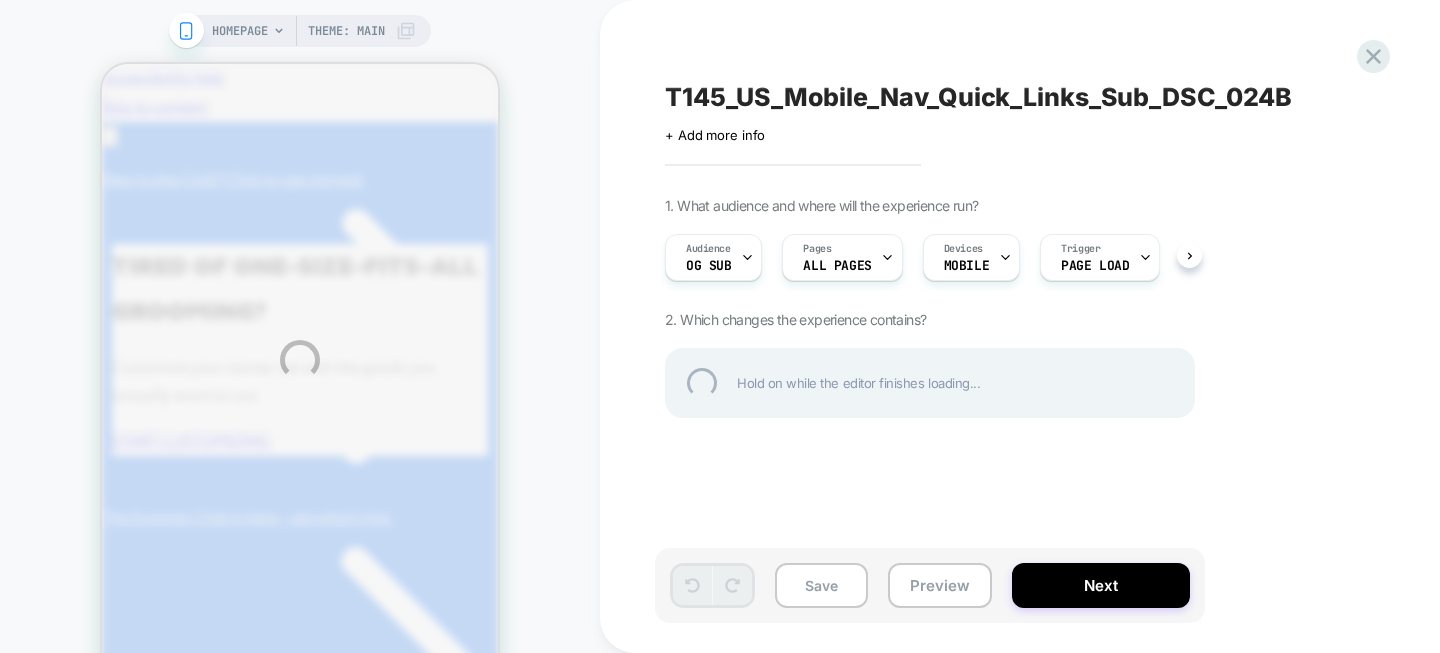 scroll, scrollTop: 0, scrollLeft: 0, axis: both 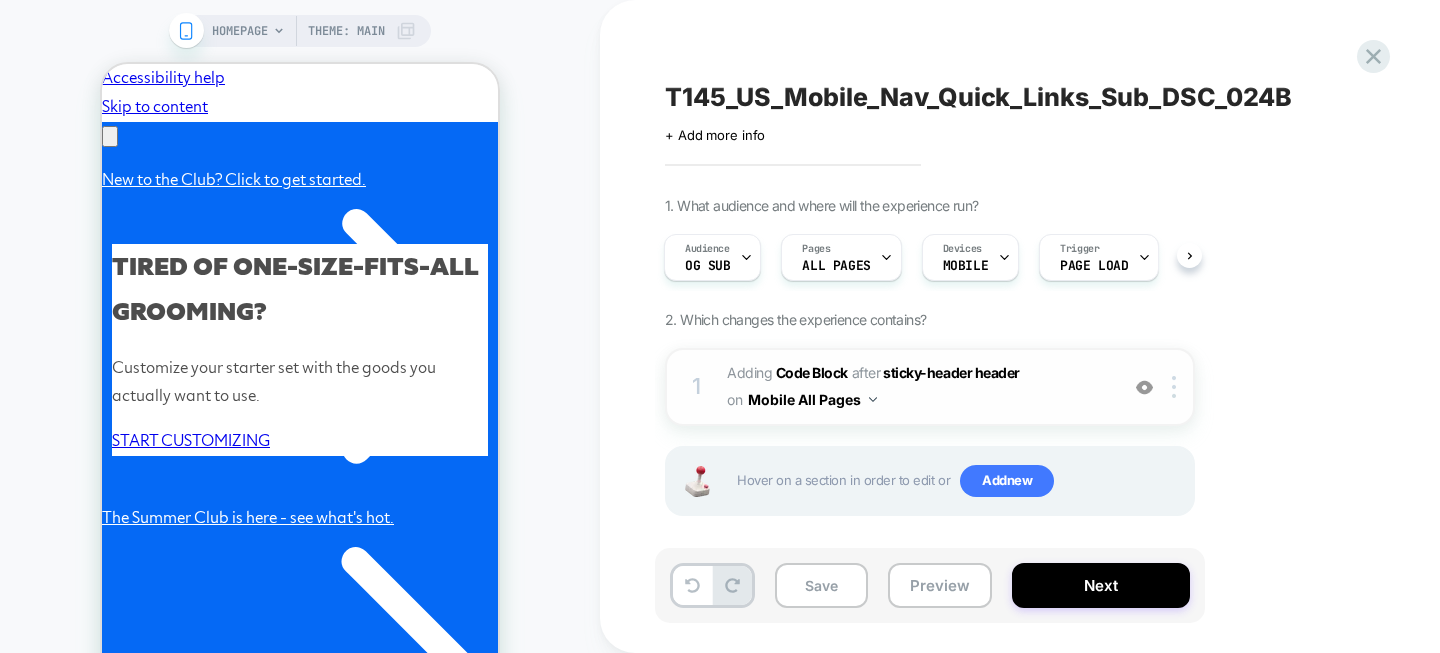 click at bounding box center [873, 399] 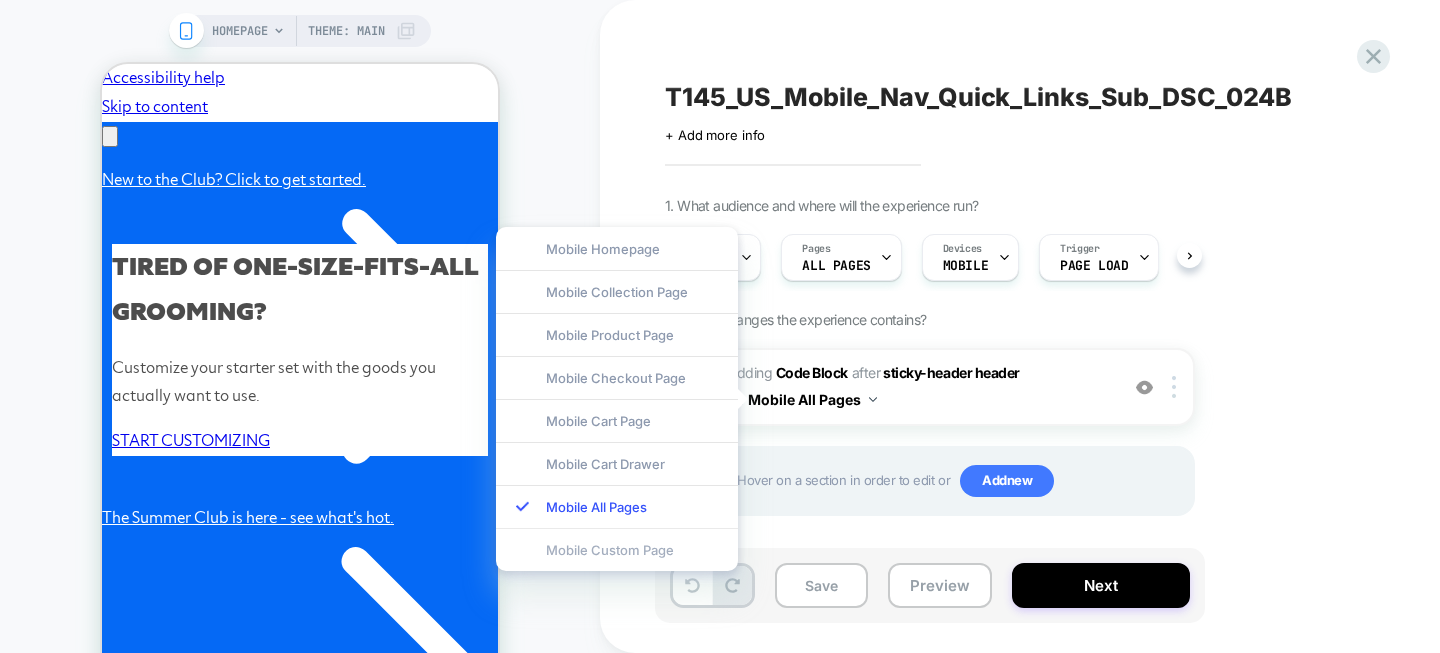click on "Mobile       Custom Page" at bounding box center [617, 549] 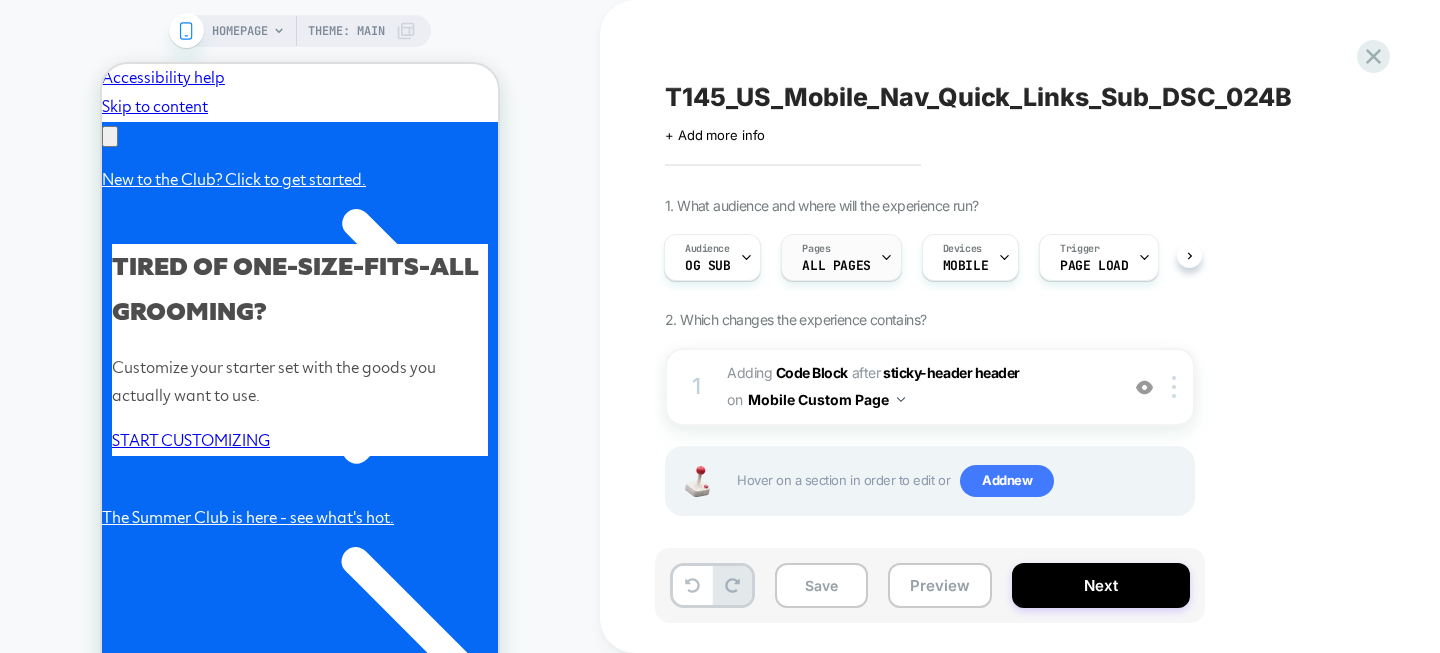 click 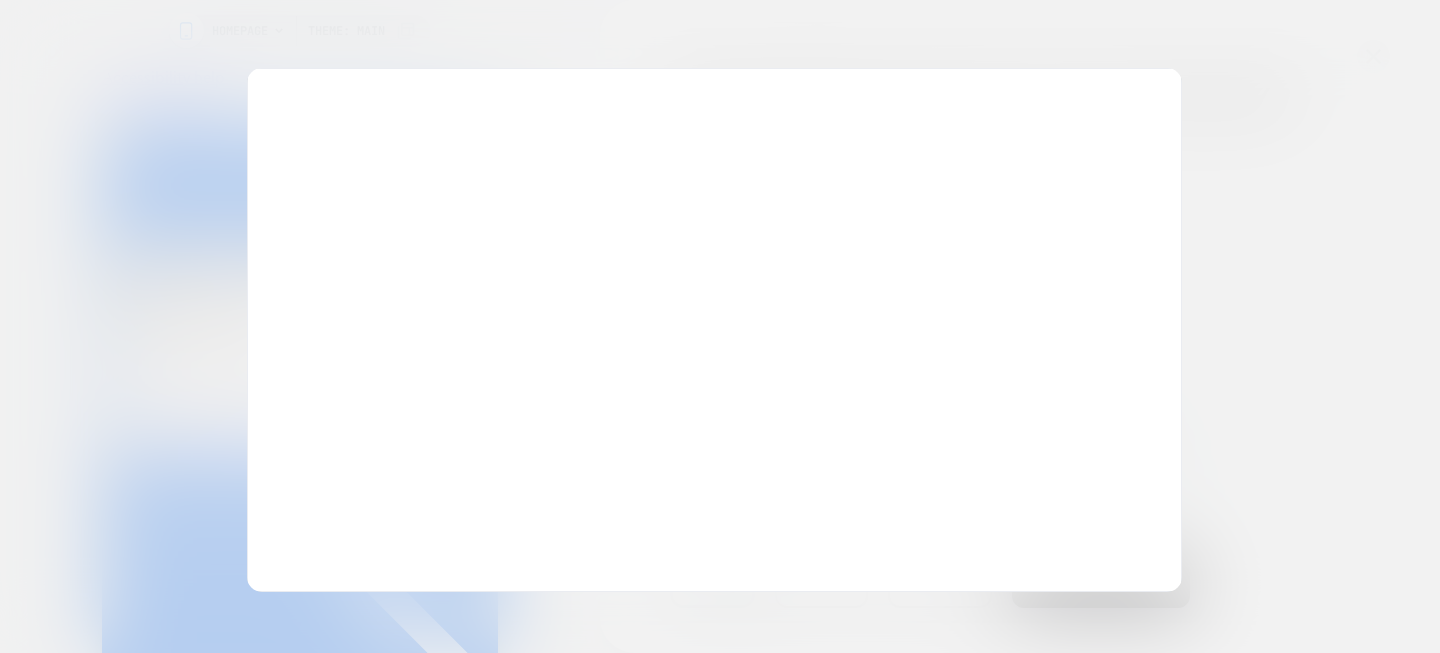scroll, scrollTop: 0, scrollLeft: 0, axis: both 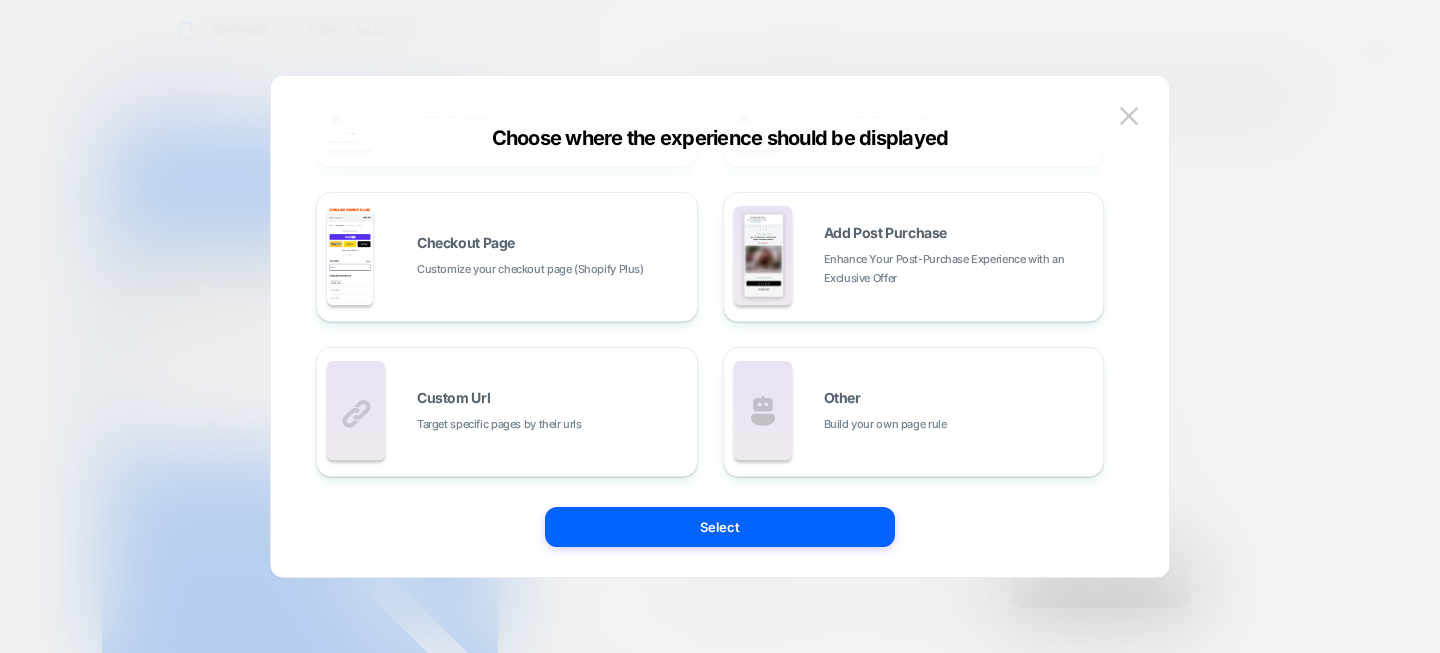 click on "Build your own page rule" at bounding box center [885, 424] 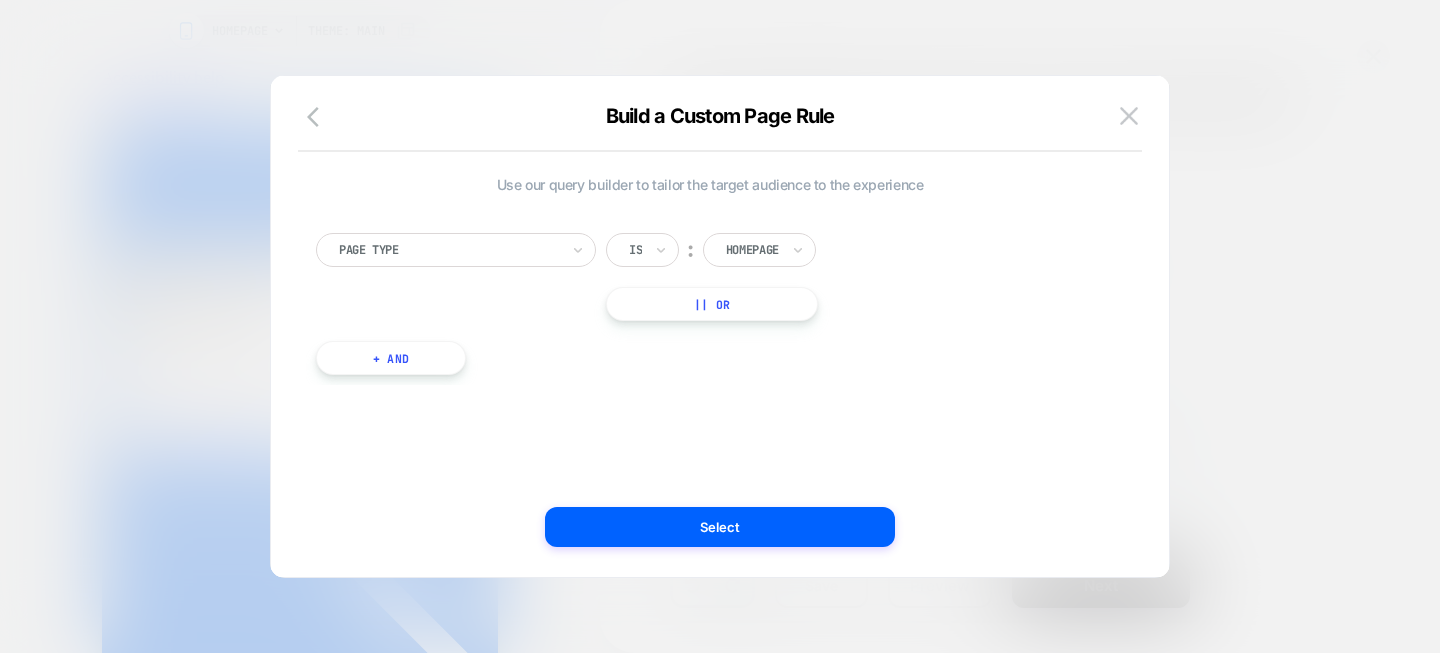 scroll, scrollTop: 0, scrollLeft: 0, axis: both 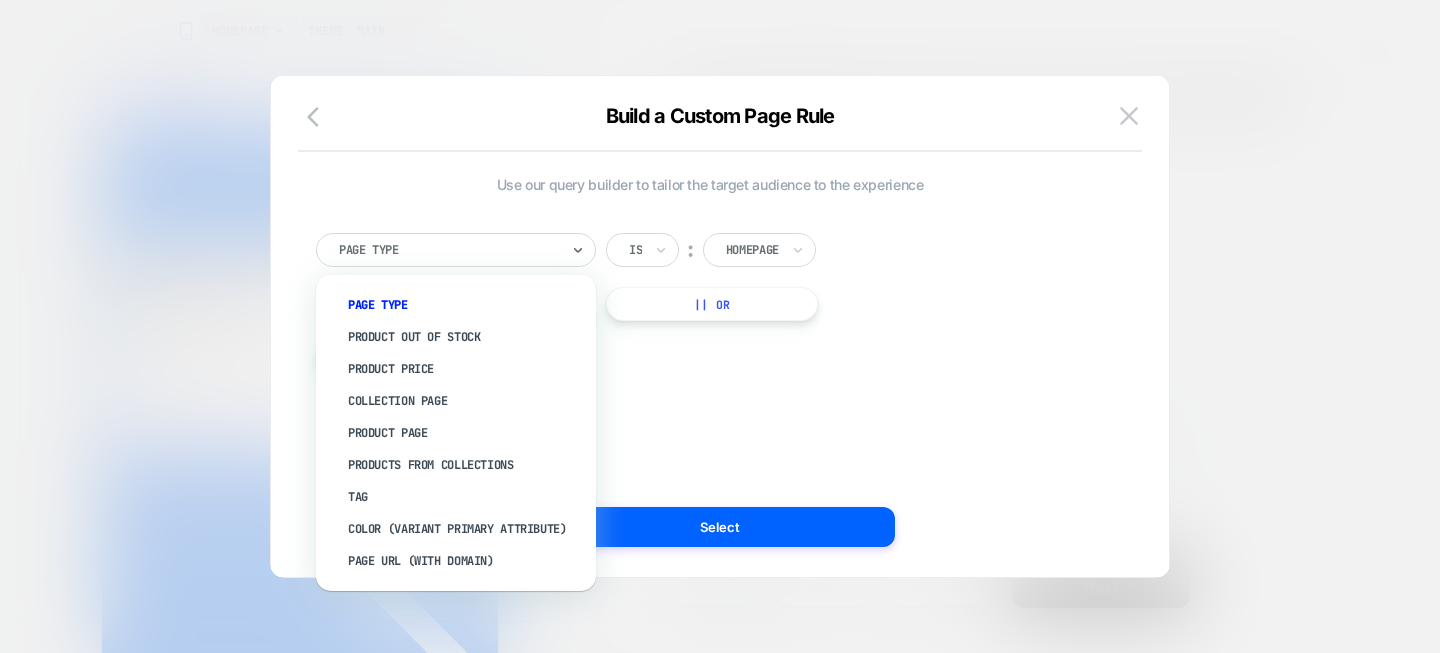 click at bounding box center (449, 250) 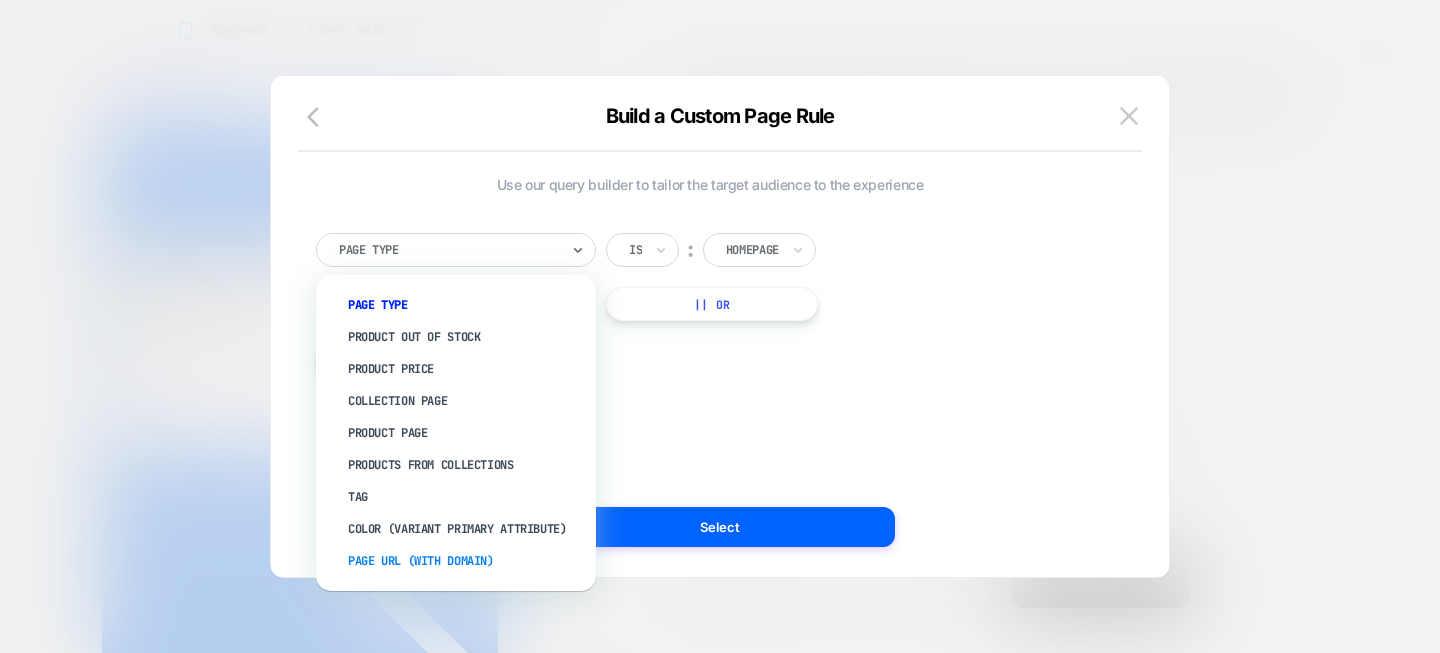 scroll, scrollTop: 0, scrollLeft: 310, axis: horizontal 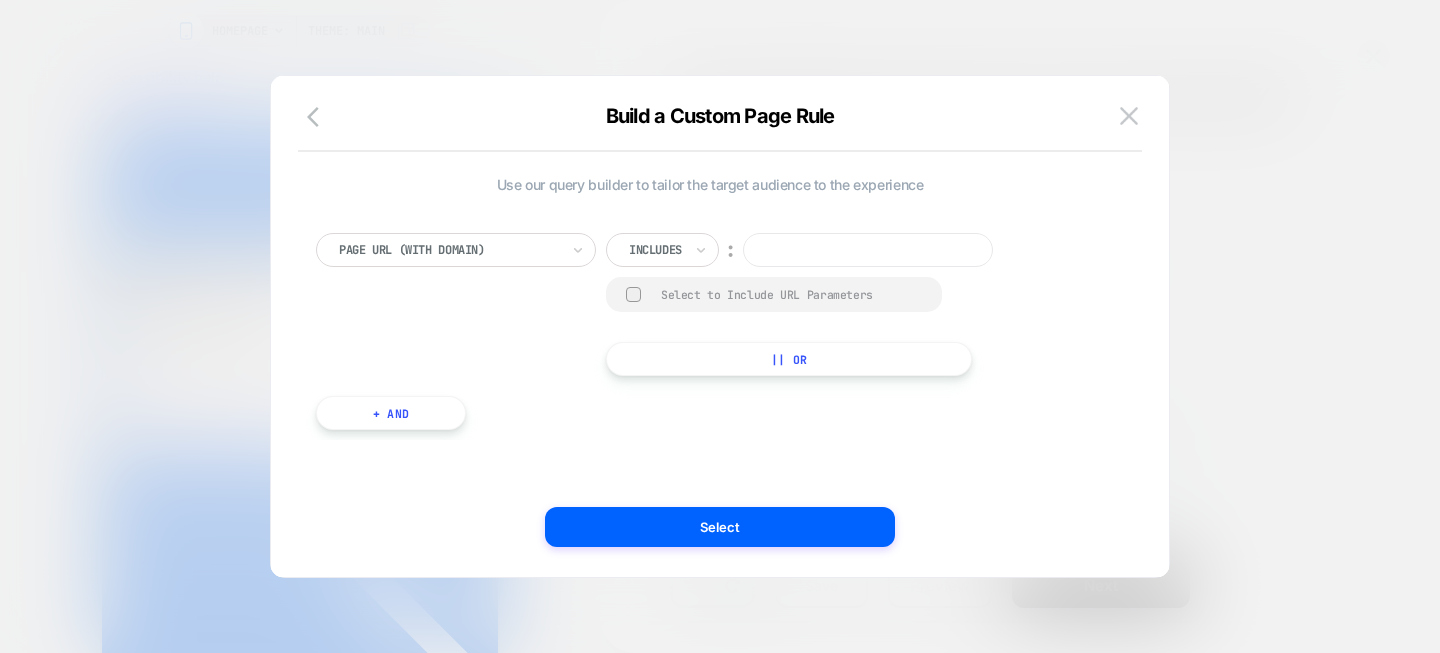 click at bounding box center [655, 250] 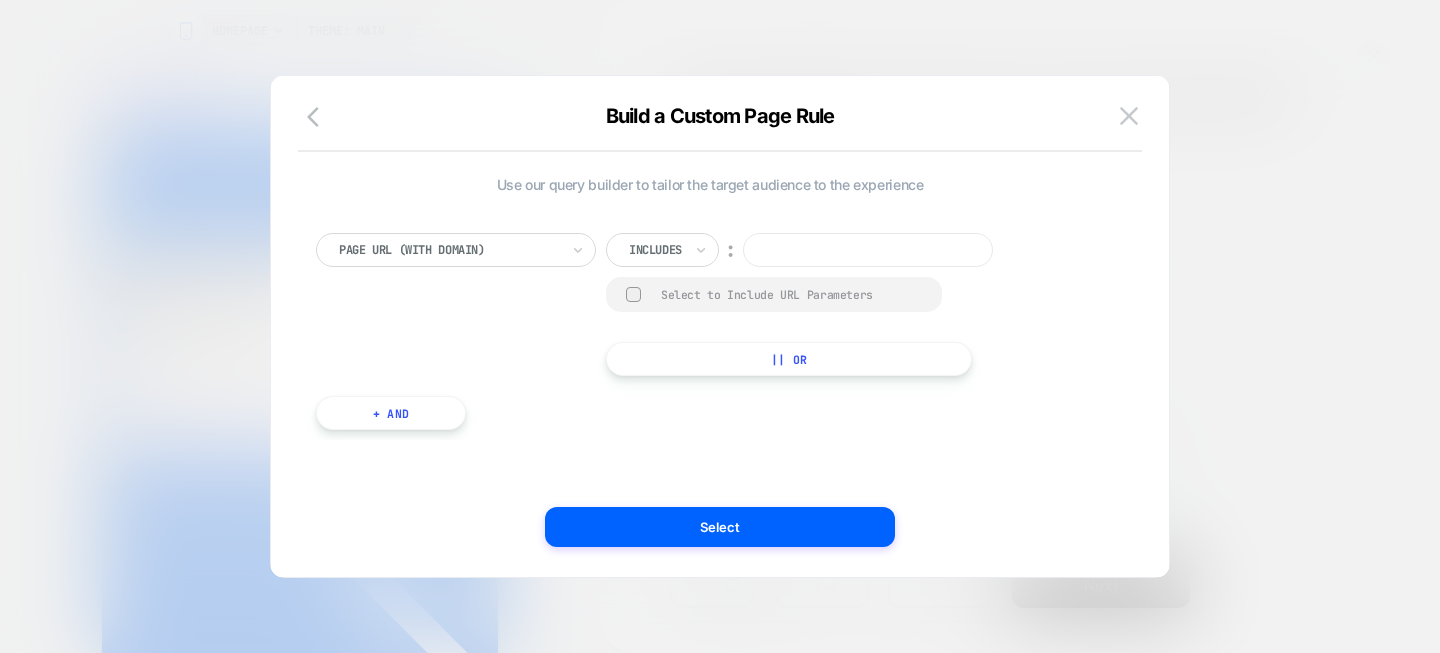 click at bounding box center [655, 250] 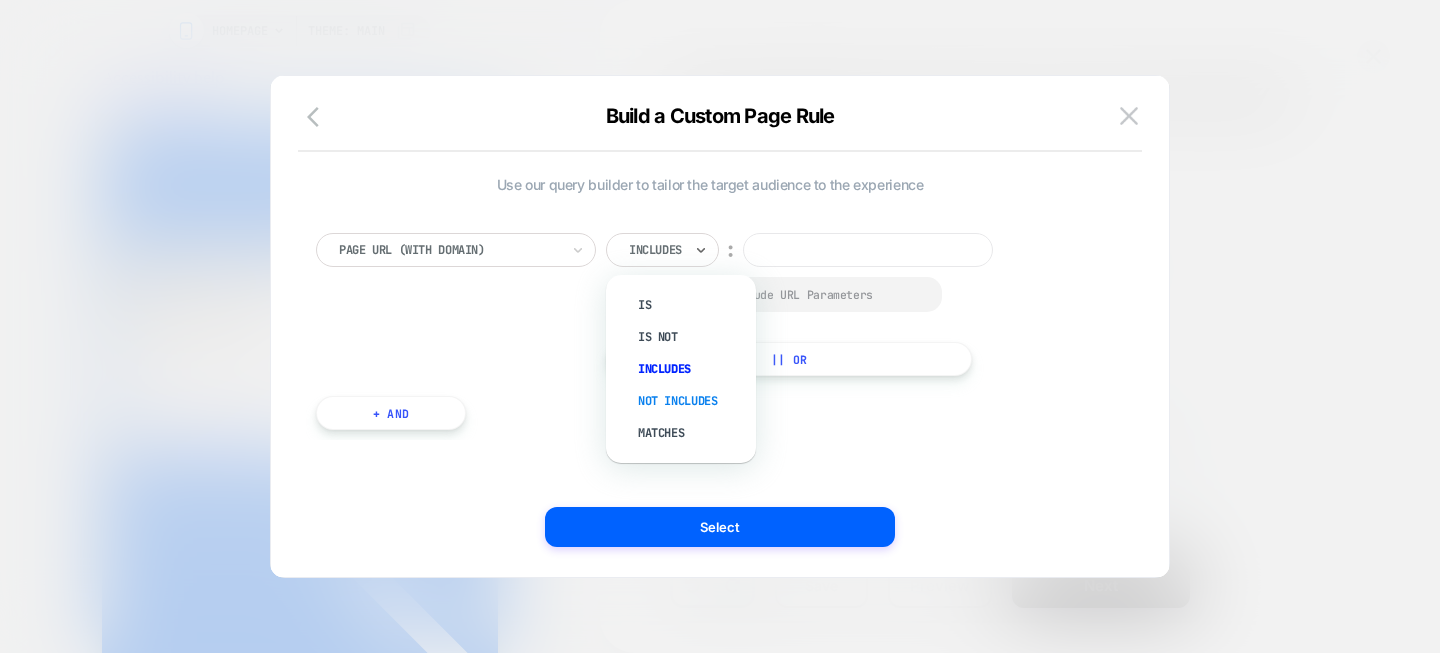 click on "Not includes" at bounding box center (691, 401) 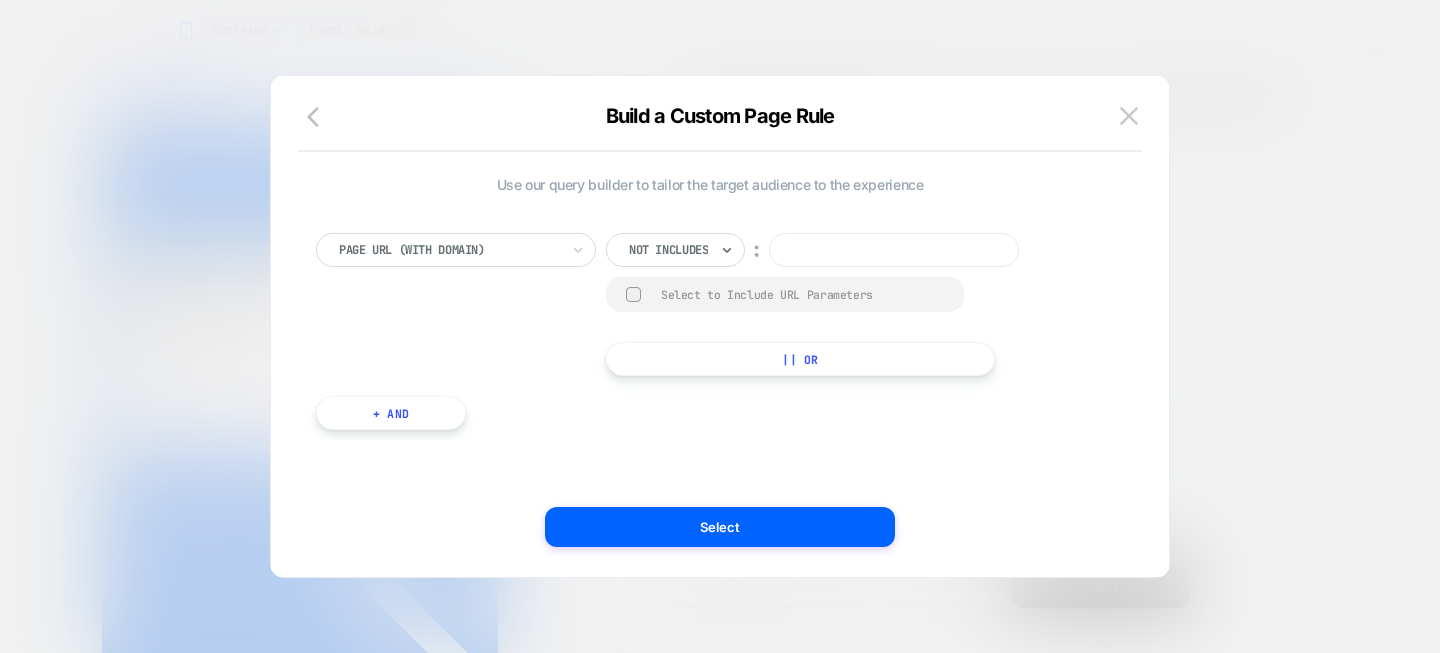 click at bounding box center [894, 250] 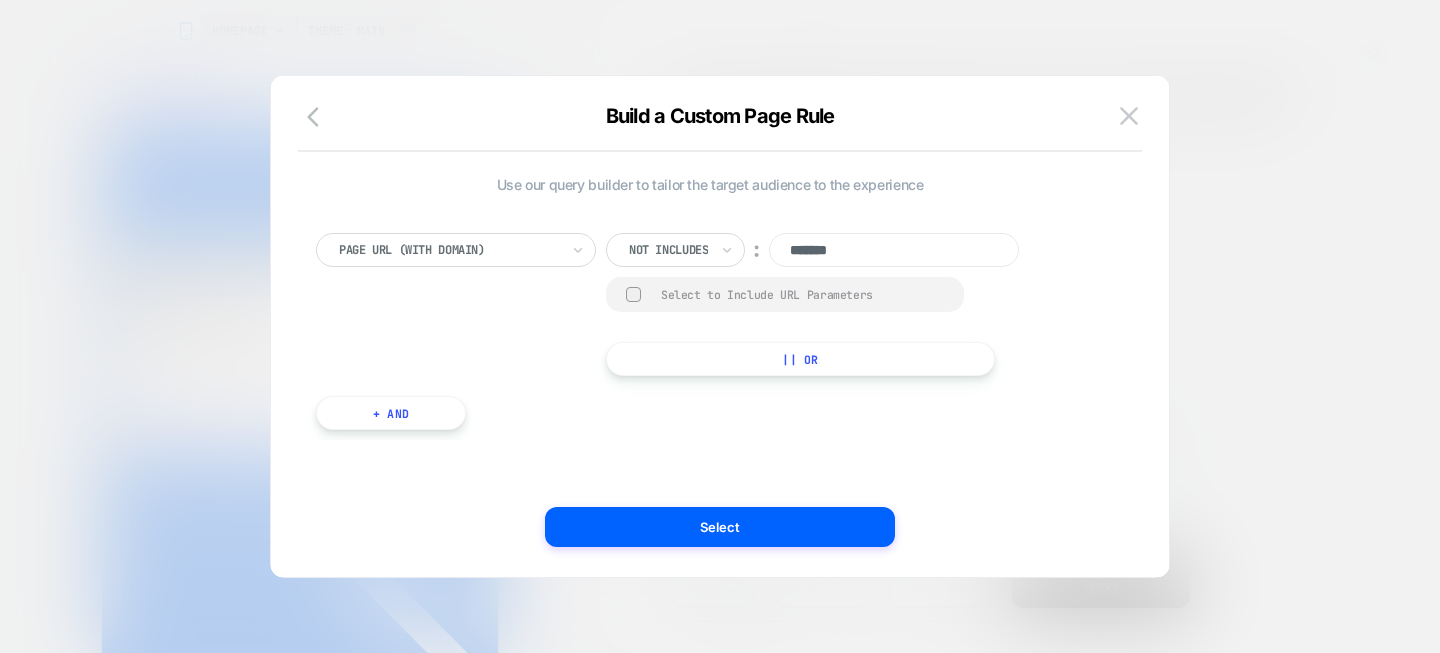 scroll, scrollTop: 0, scrollLeft: 0, axis: both 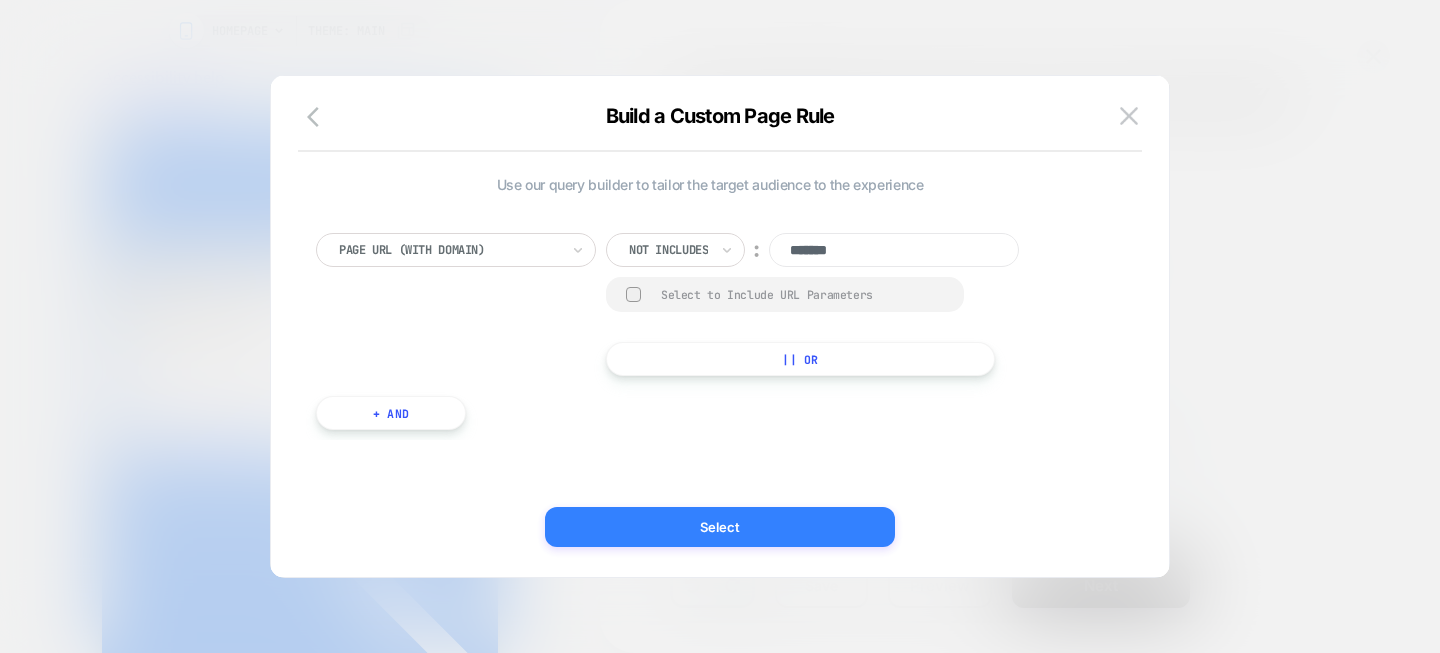 type on "*******" 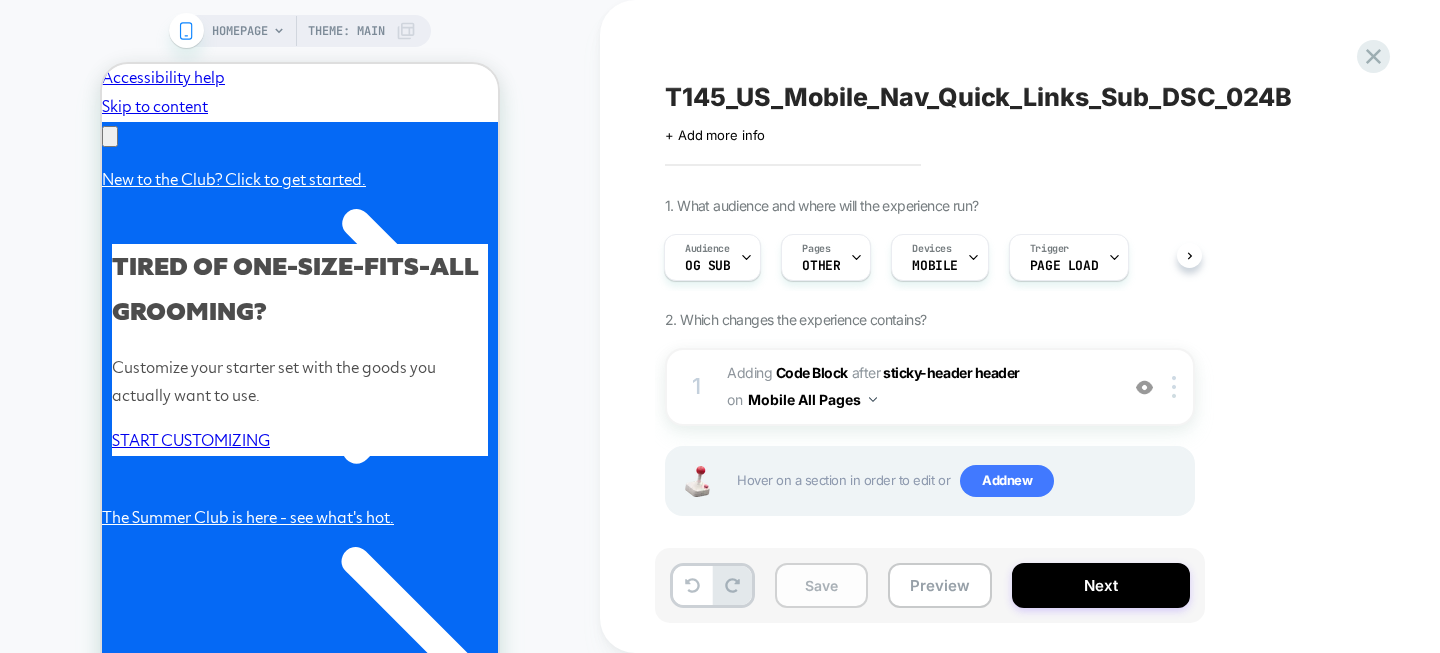 click on "Save" at bounding box center (821, 585) 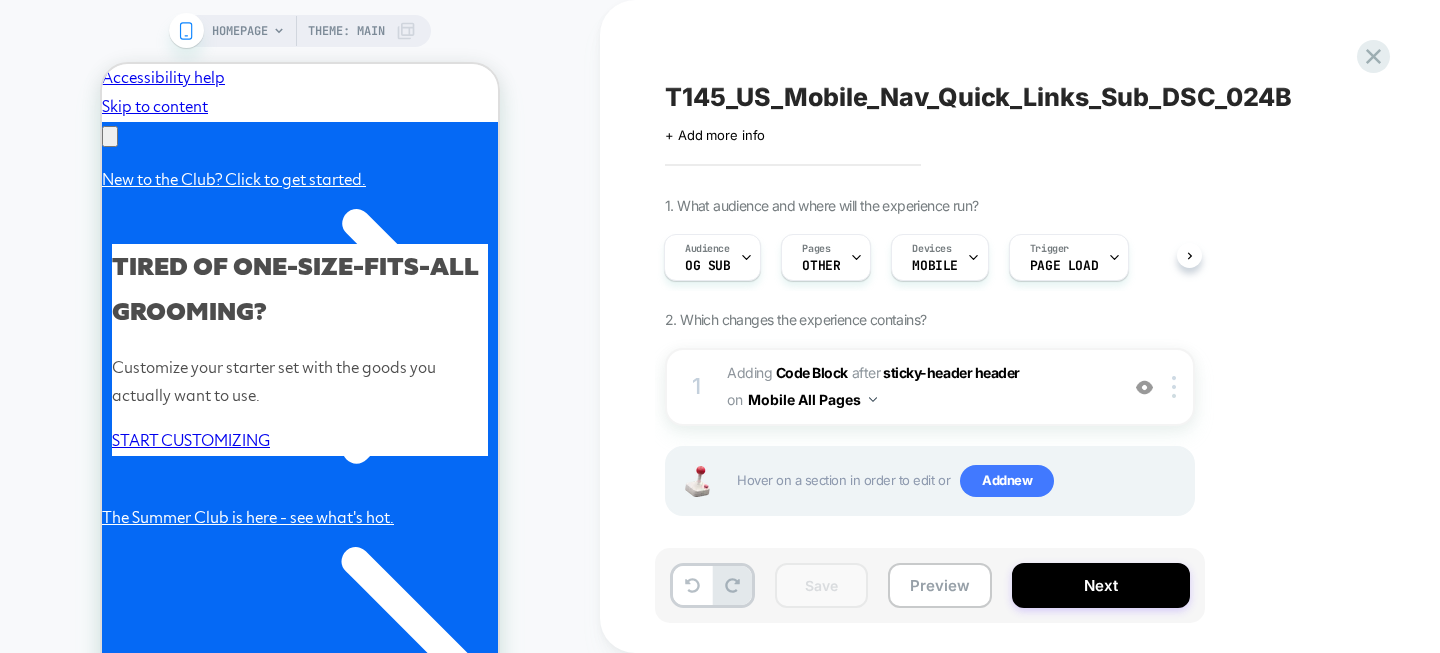 scroll, scrollTop: 0, scrollLeft: 0, axis: both 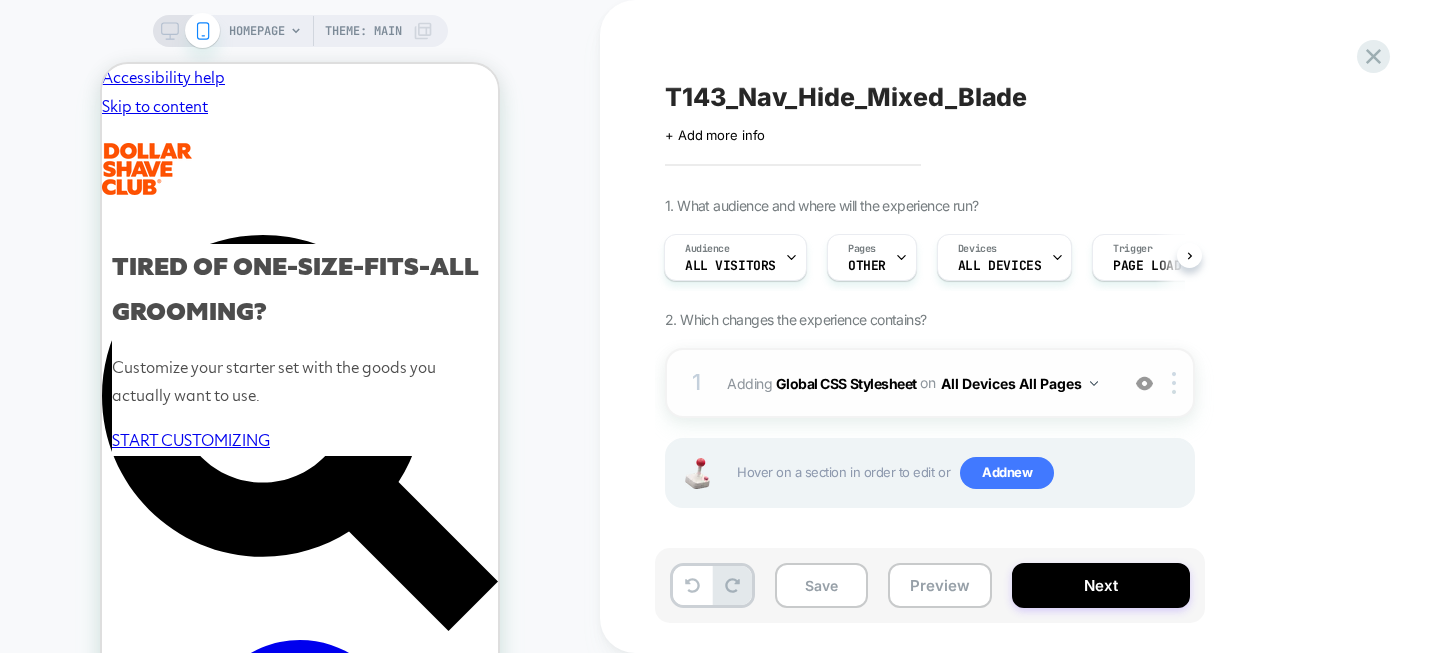 click on "All Devices All Pages" at bounding box center [1019, 383] 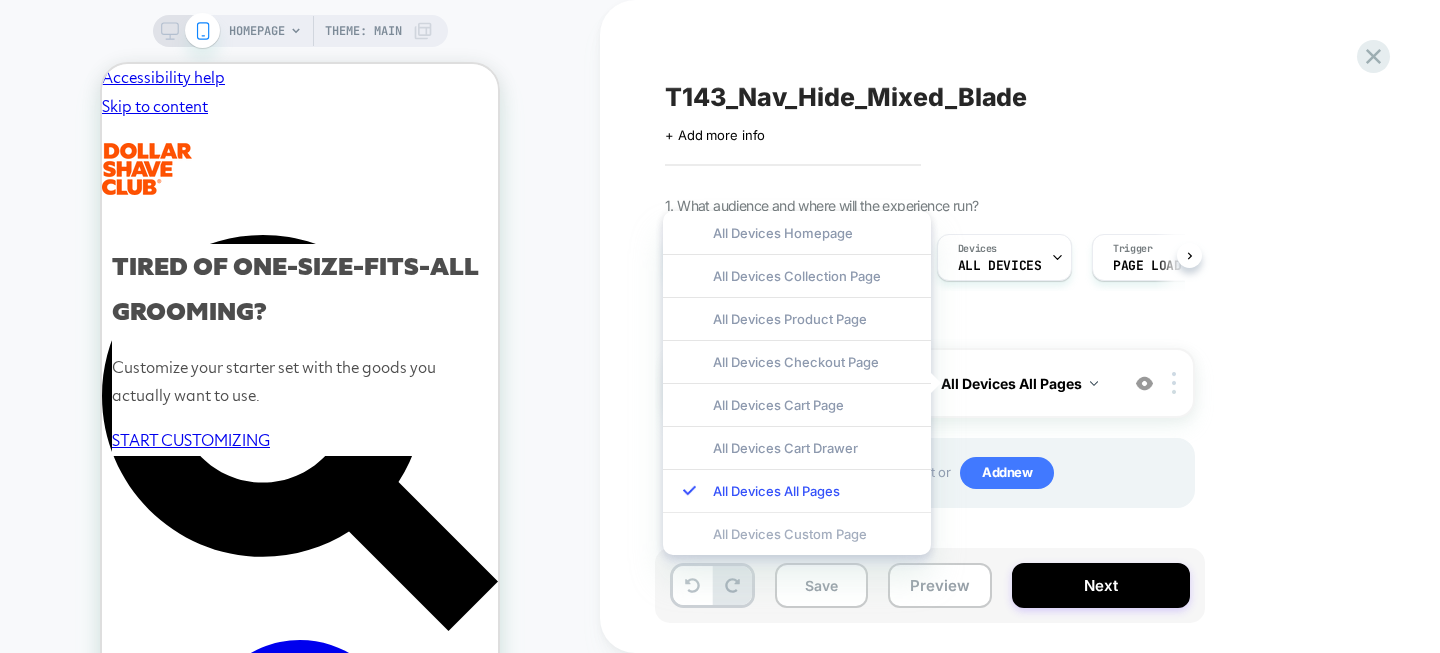 click on "All Devices       Custom Page" at bounding box center (797, 533) 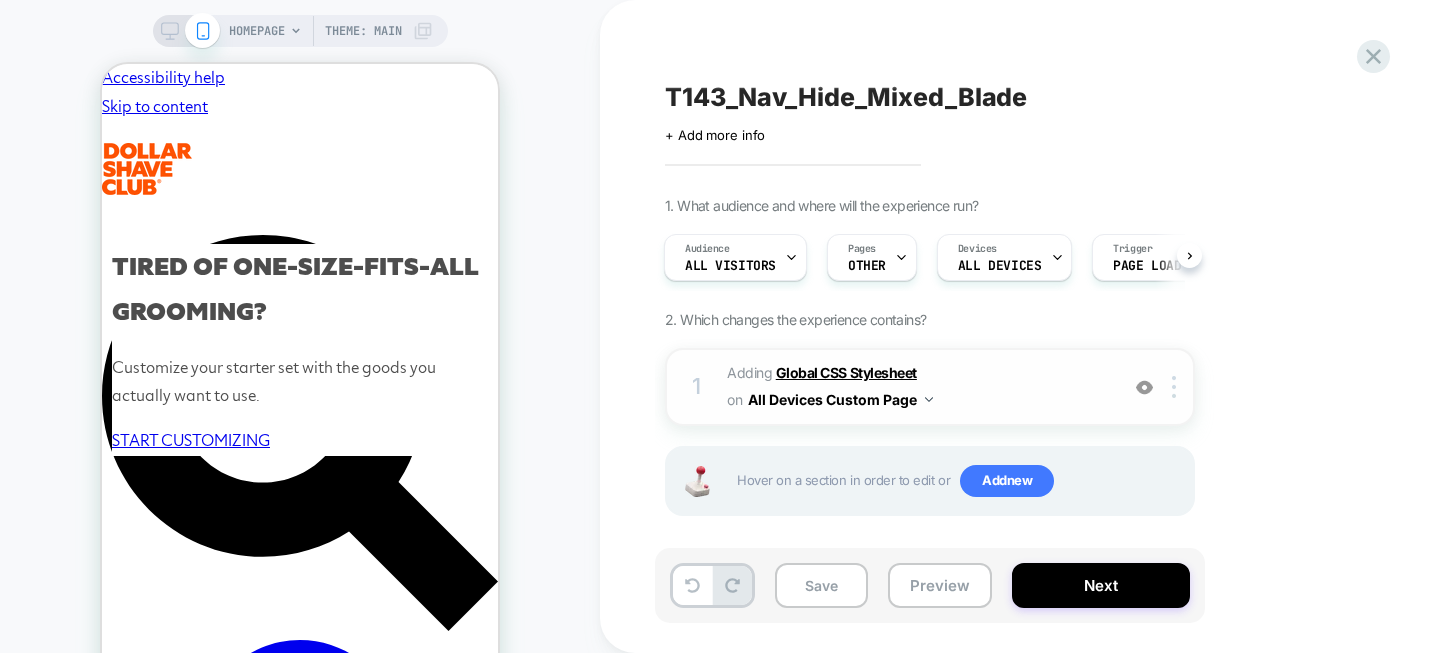 click on "Global CSS Stylesheet" at bounding box center (846, 372) 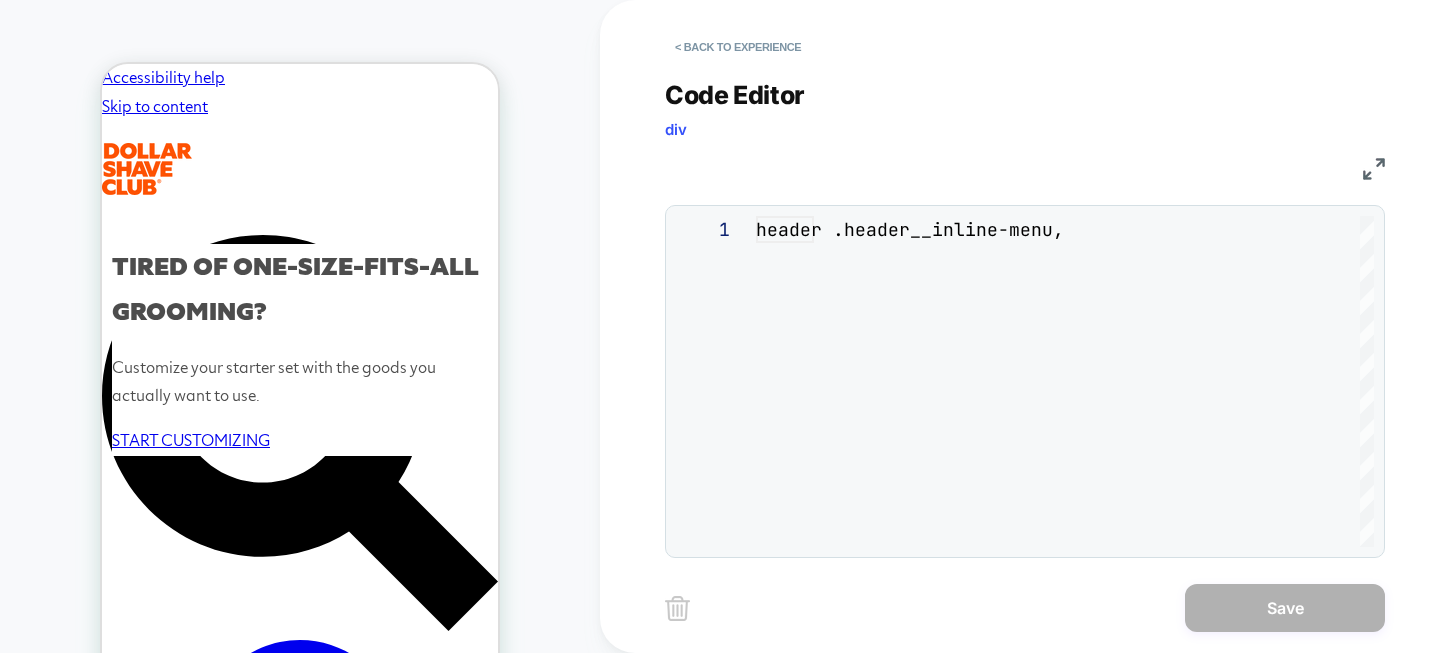 scroll, scrollTop: 162, scrollLeft: 0, axis: vertical 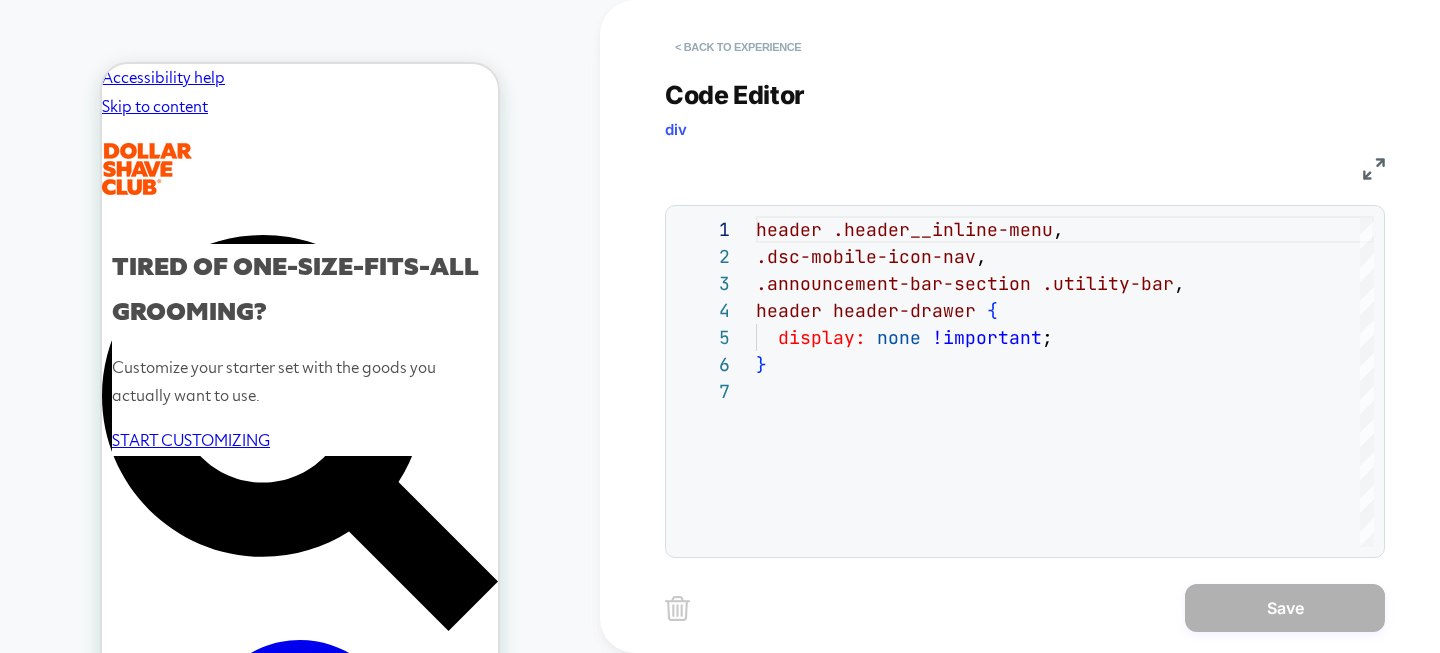 click on "< Back to experience" at bounding box center (738, 47) 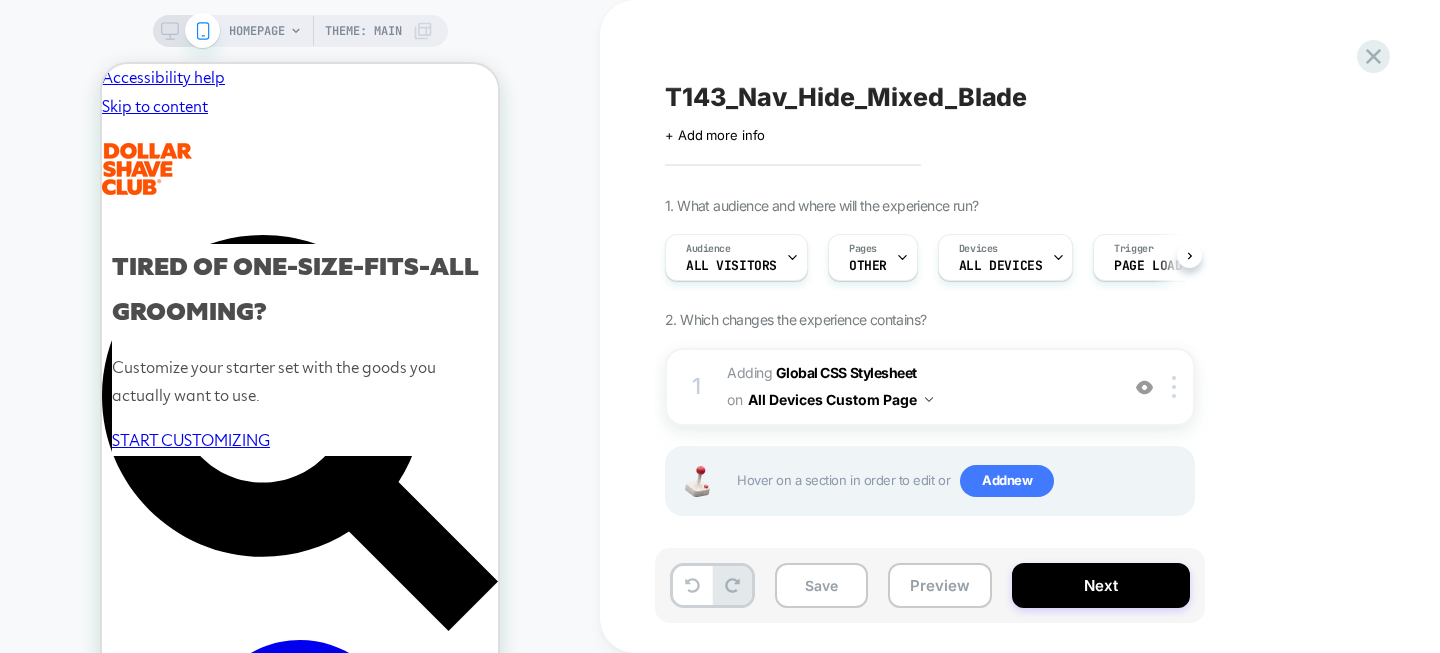 scroll, scrollTop: 0, scrollLeft: 1, axis: horizontal 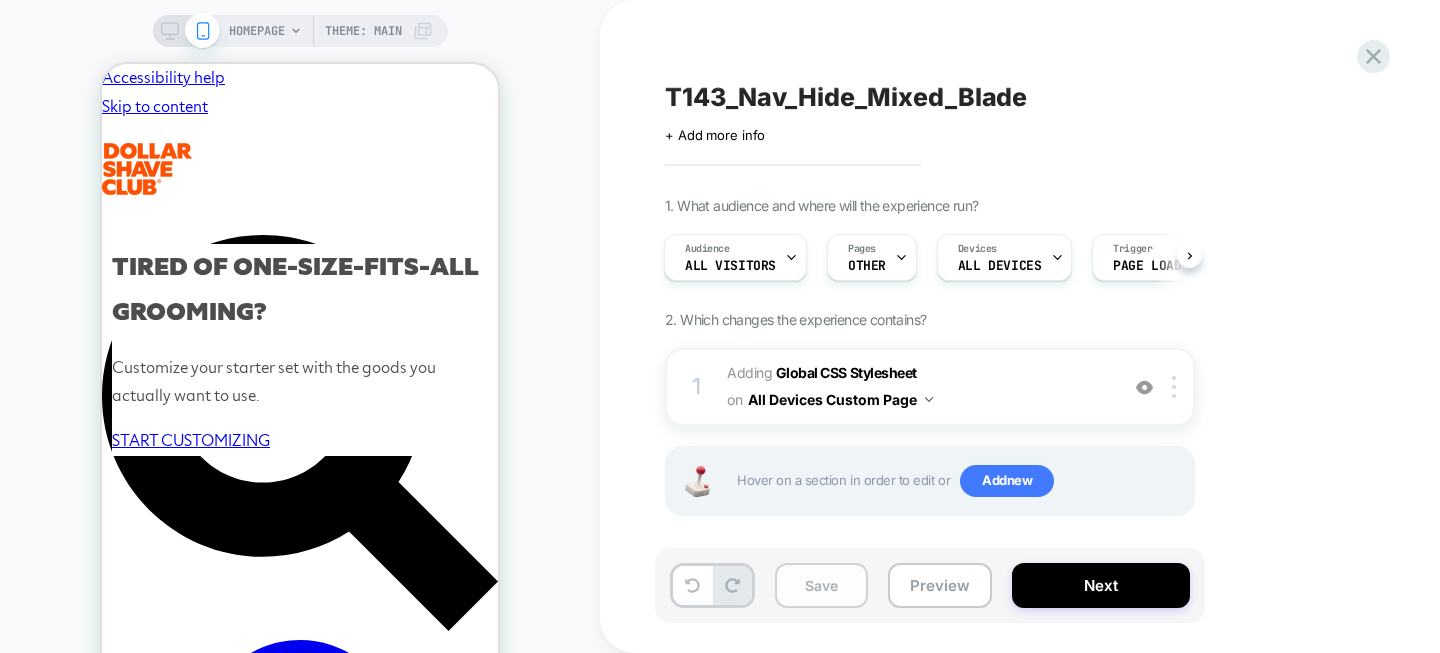 click on "Save" at bounding box center [821, 585] 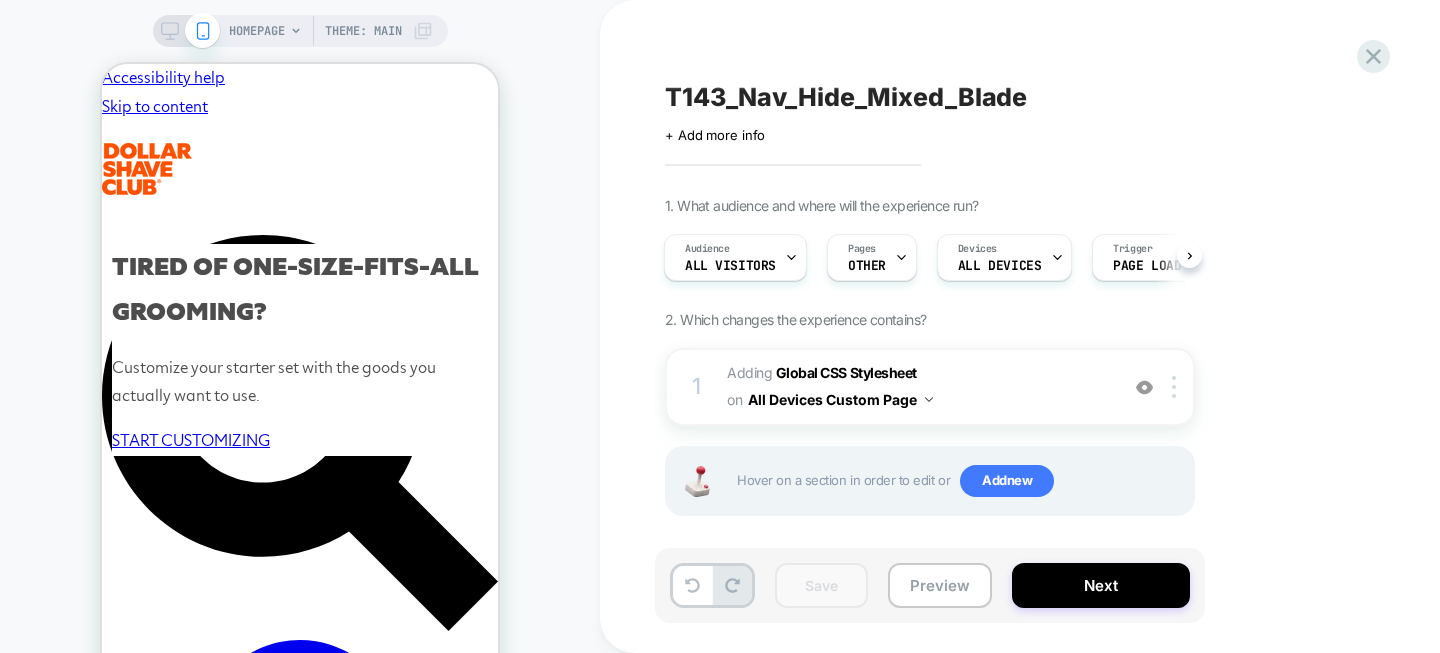 click on "T143_Nav_Hide_Mixed_Blade Click to edit experience details + Add more info 1. What audience and where will the experience run? Audience All Visitors Pages OTHER Devices ALL DEVICES Trigger Page Load 2. Which changes the experience contains? 1 Adding   Global CSS Stylesheet   on All Devices Custom Page Add Before Add After Target   Mobile Delete Hover on a section in order to edit or  Add  new" at bounding box center (1030, 326) 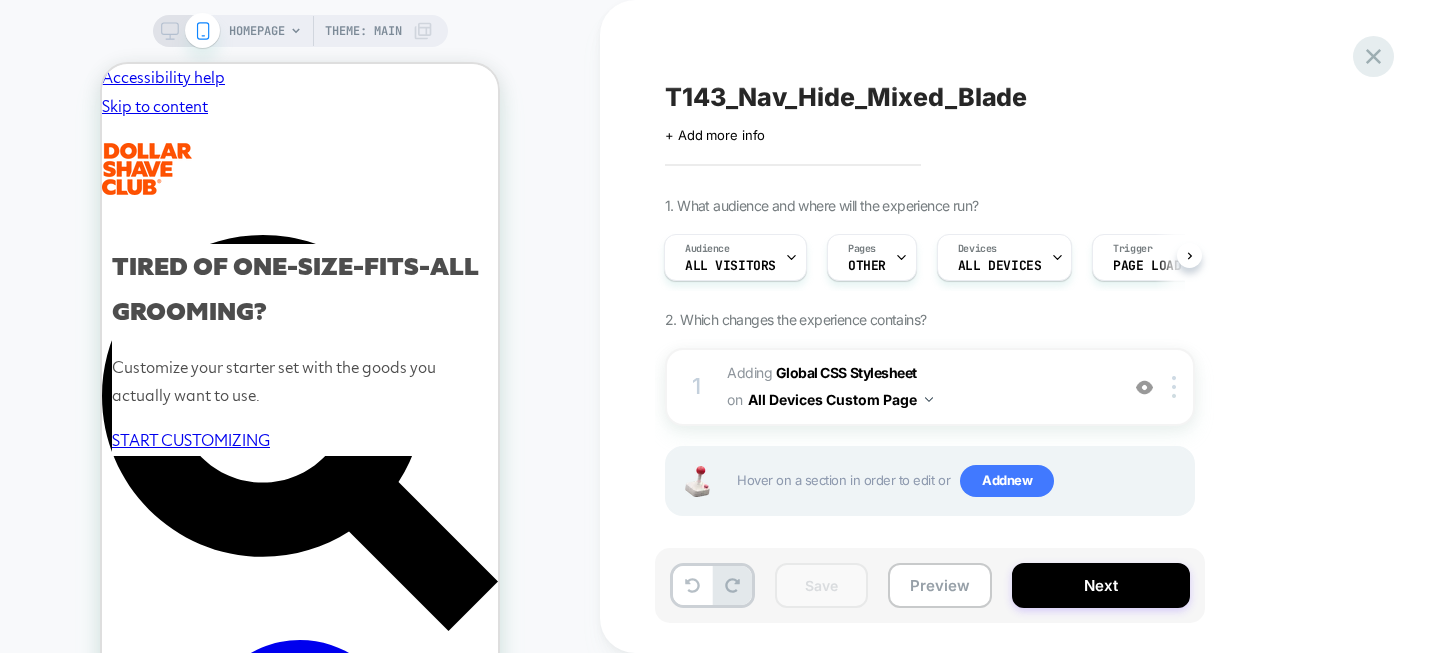 click 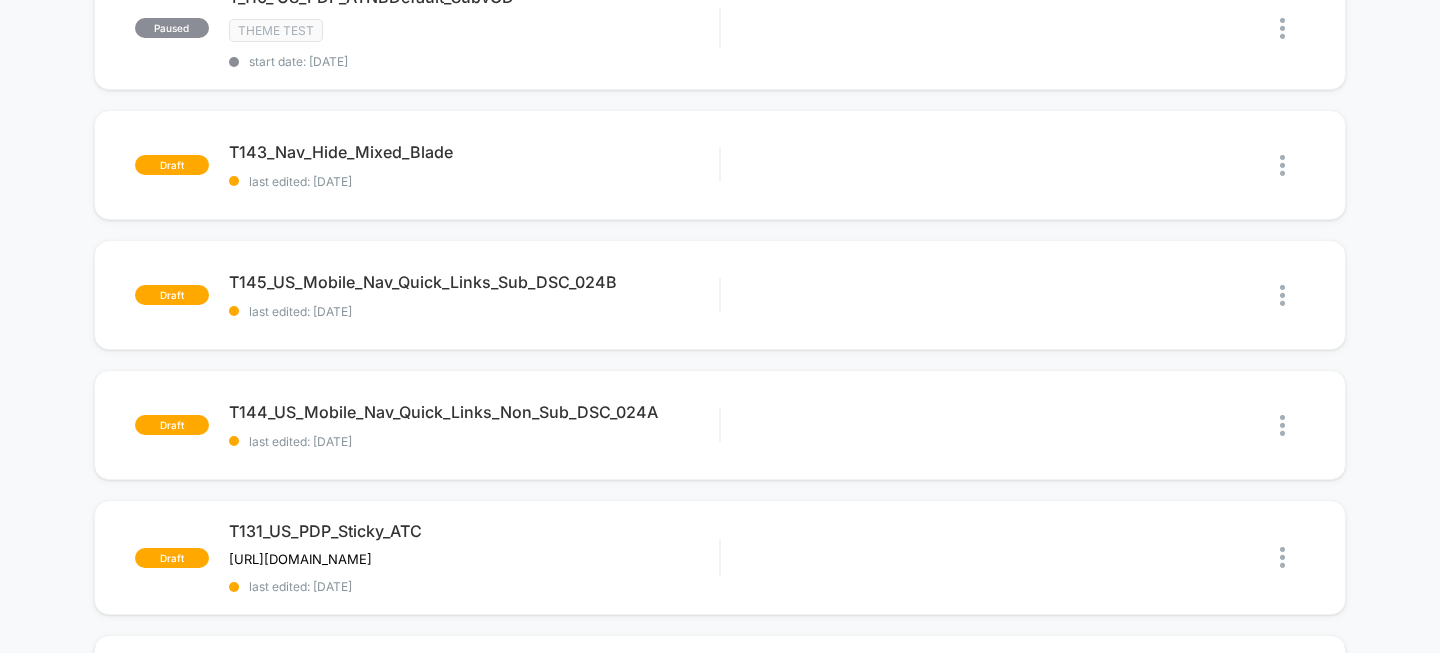 scroll, scrollTop: 954, scrollLeft: 0, axis: vertical 